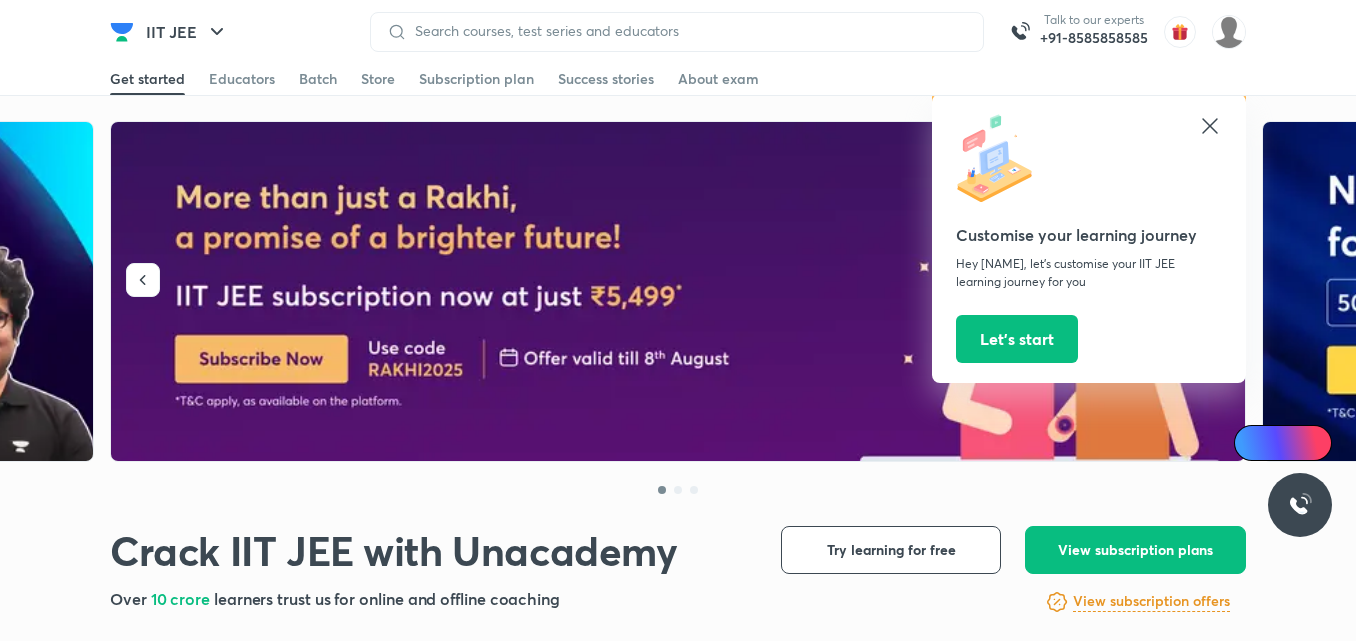 scroll, scrollTop: 0, scrollLeft: 0, axis: both 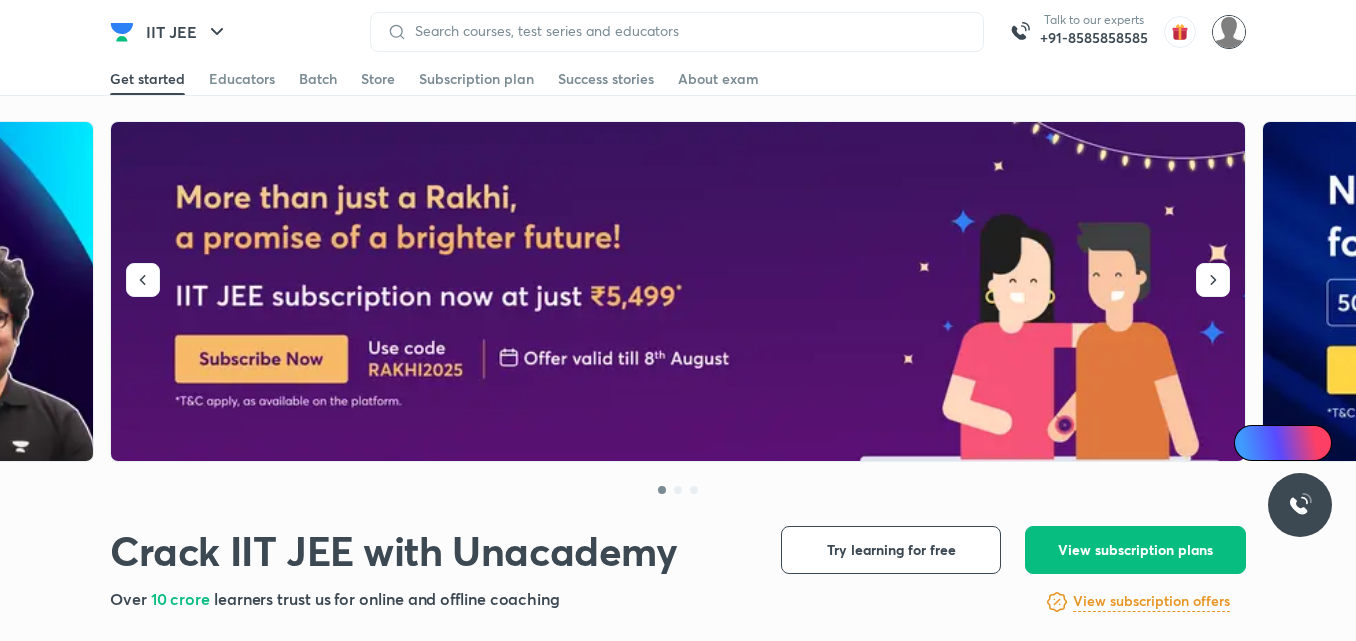 click at bounding box center (1229, 32) 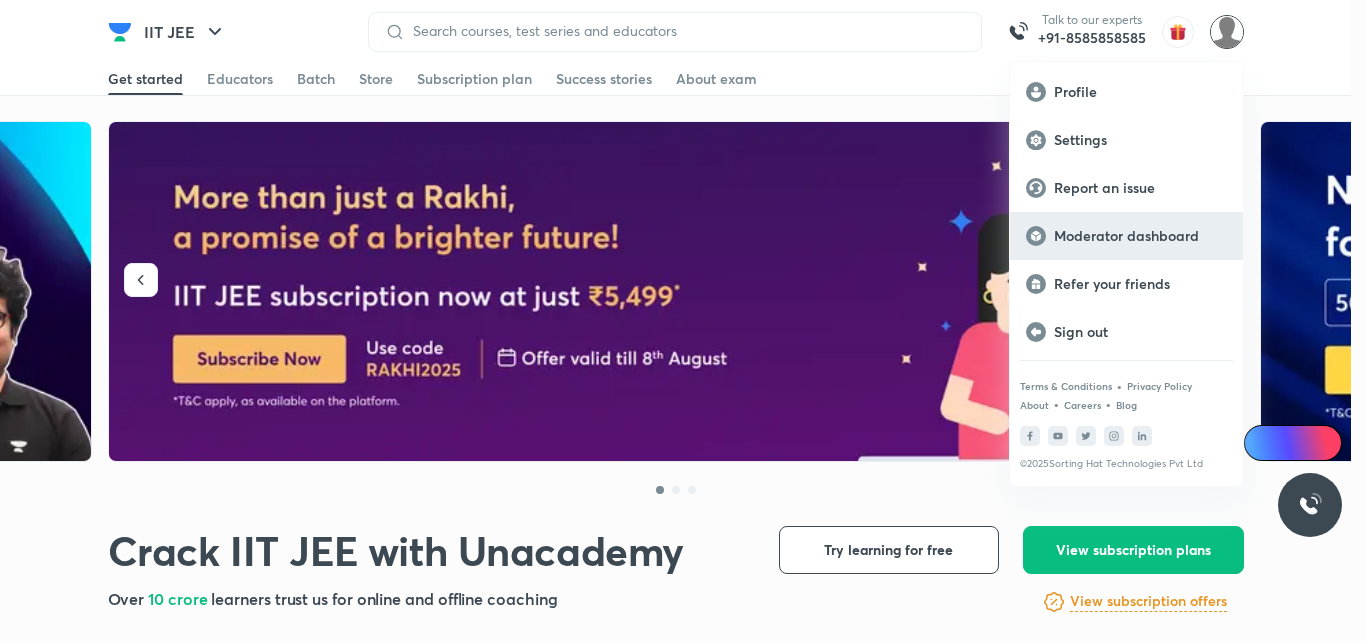 click on "Moderator dashboard" at bounding box center [1126, 236] 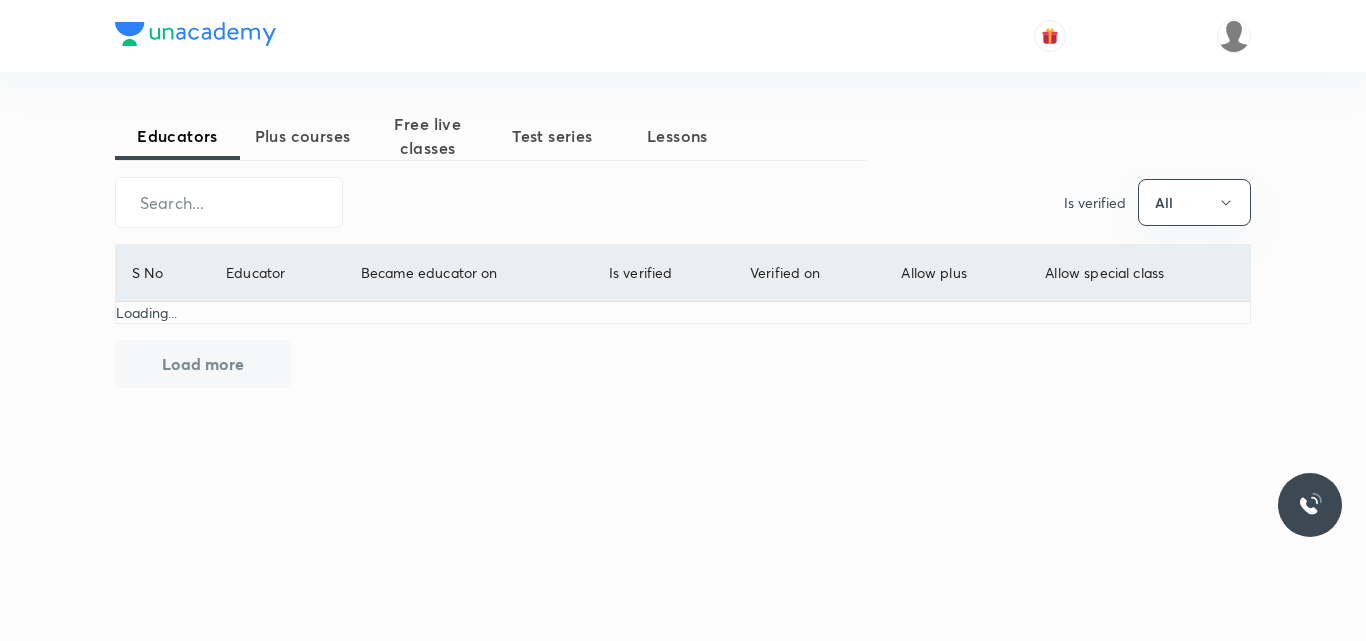 scroll, scrollTop: 0, scrollLeft: 0, axis: both 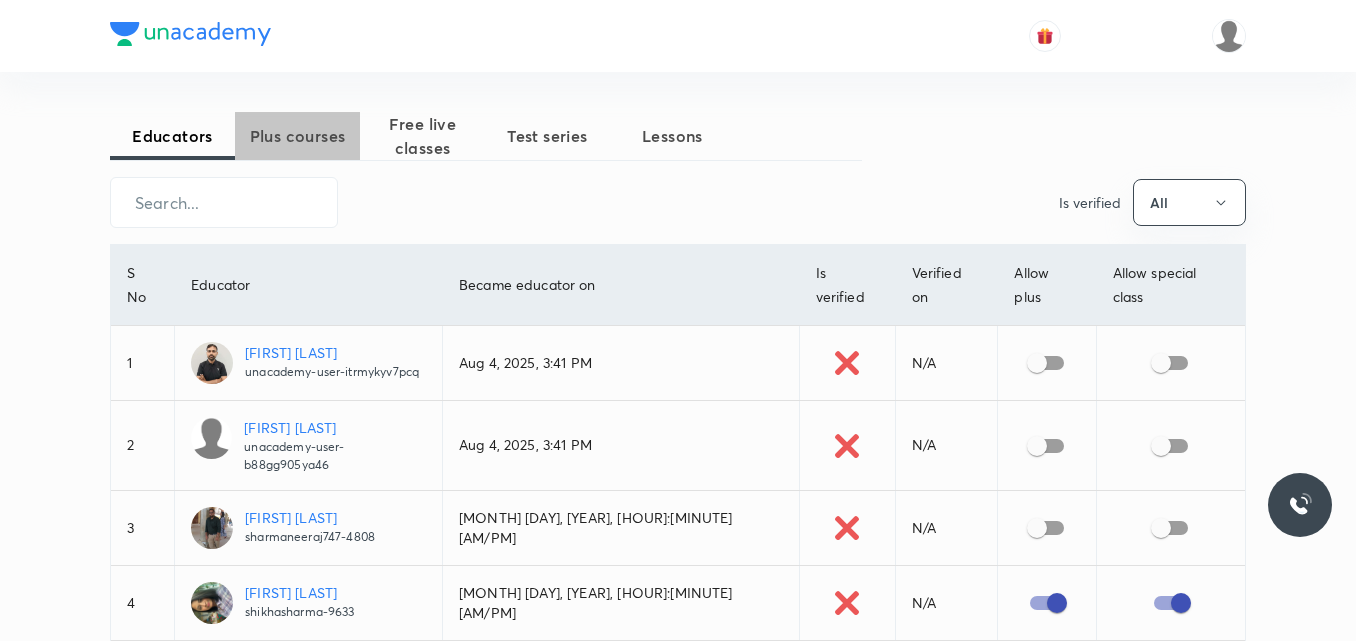 click on "Plus courses" at bounding box center (297, 136) 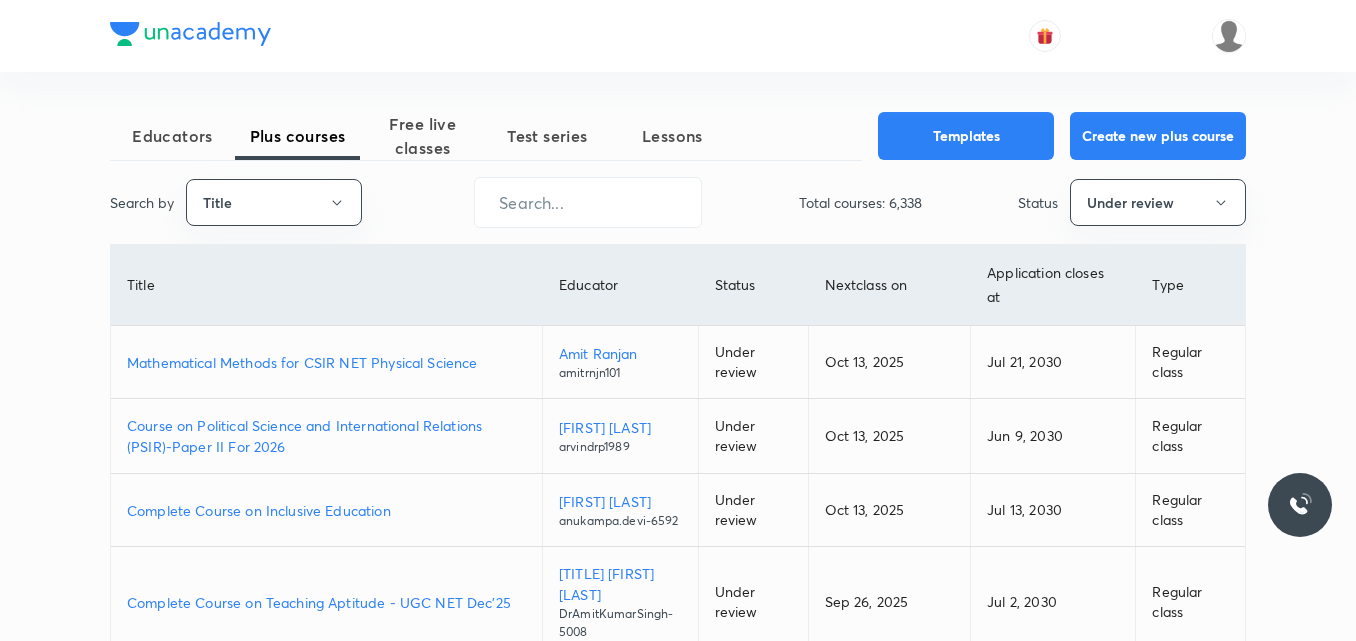 click on "Mathematical Methods for CSIR NET Physical Science" at bounding box center [326, 362] 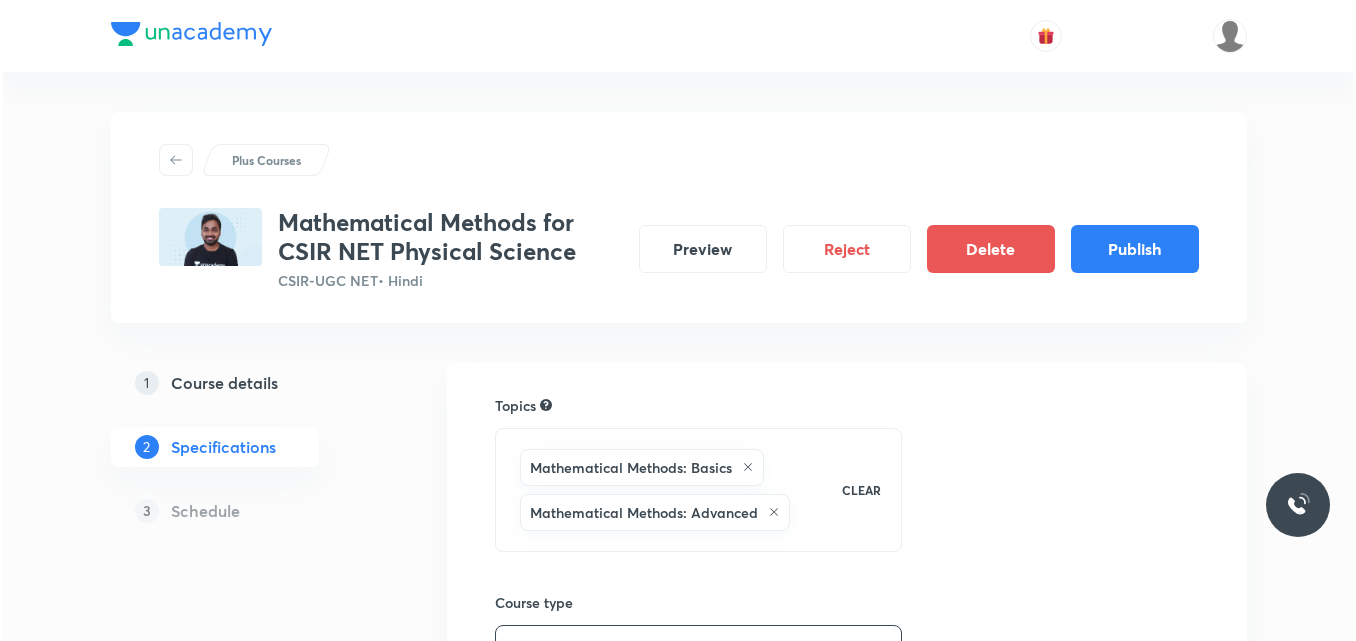 scroll, scrollTop: 0, scrollLeft: 0, axis: both 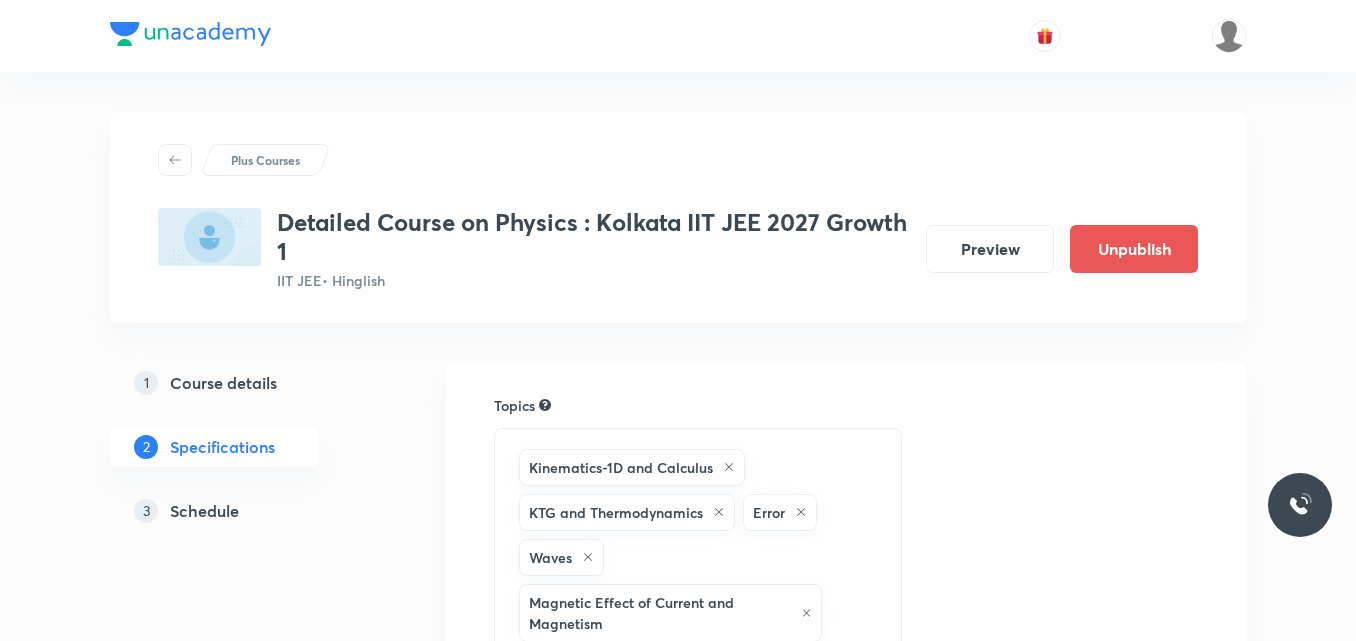 click on "Schedule" at bounding box center [204, 511] 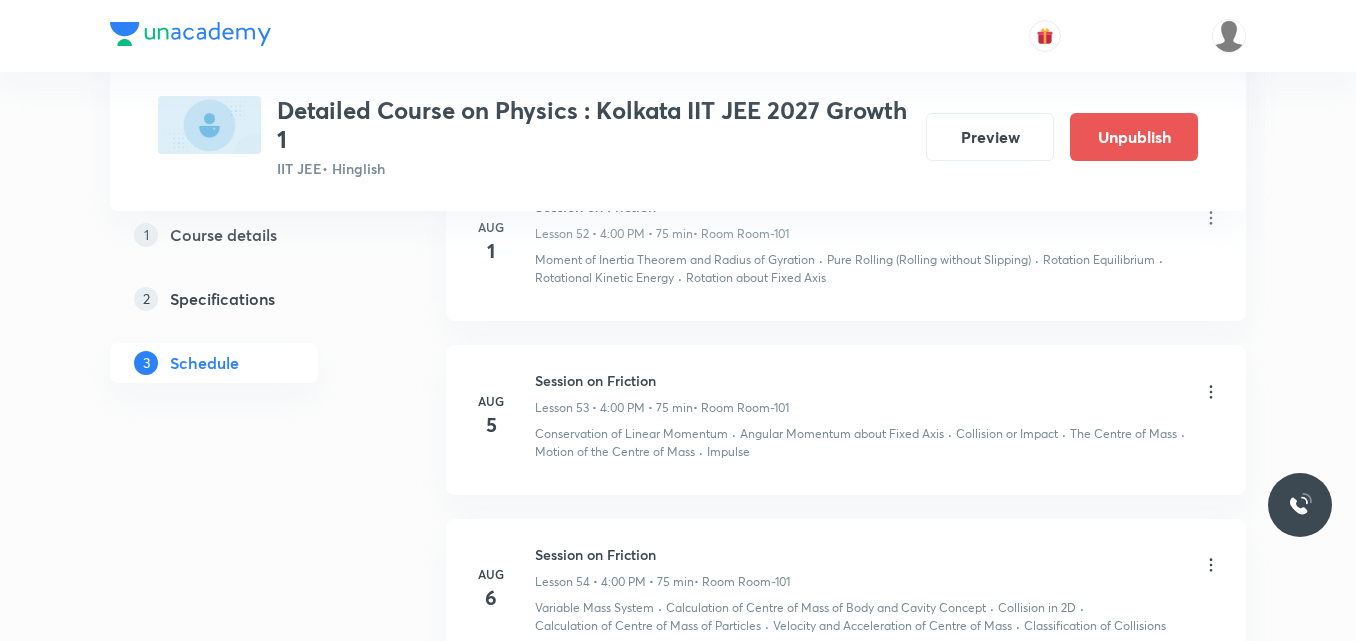 scroll, scrollTop: 9540, scrollLeft: 0, axis: vertical 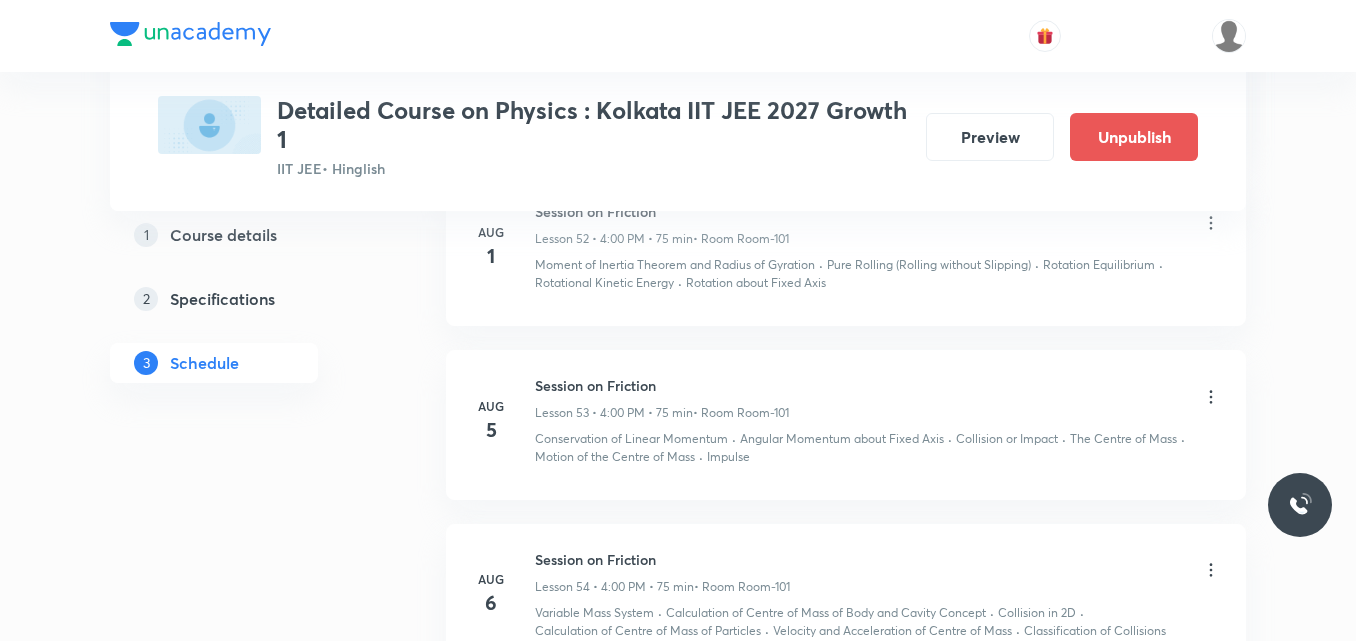 click 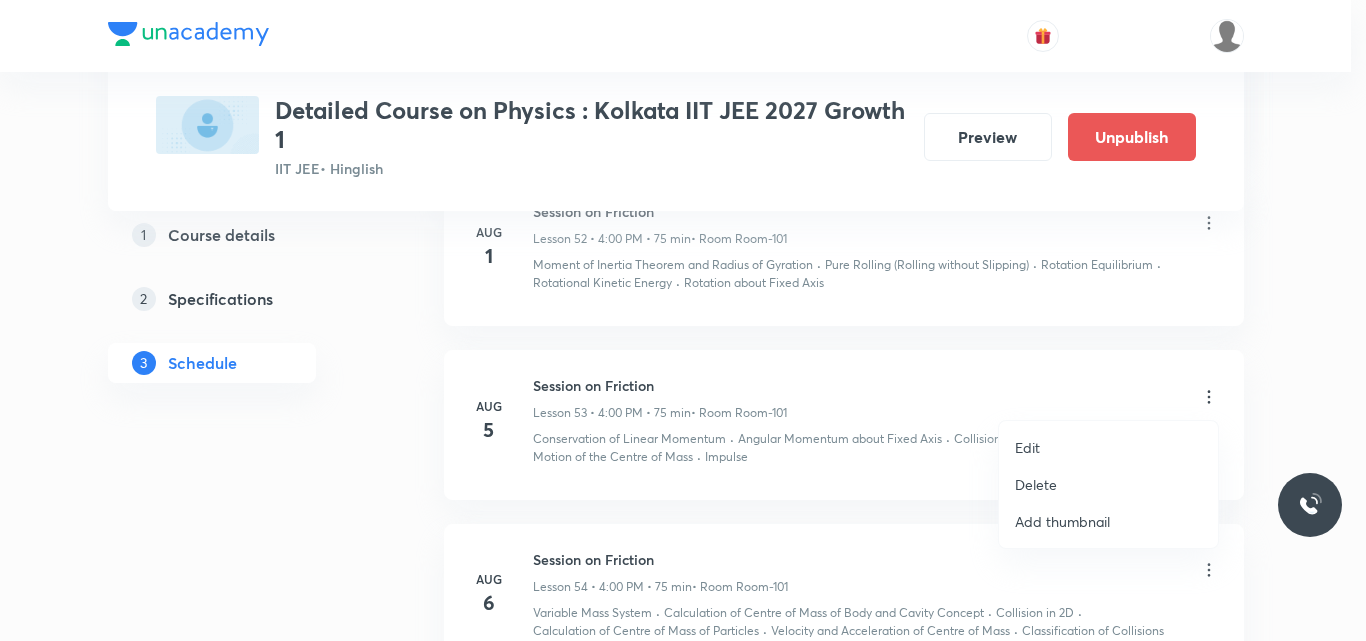 click on "Edit" at bounding box center (1027, 447) 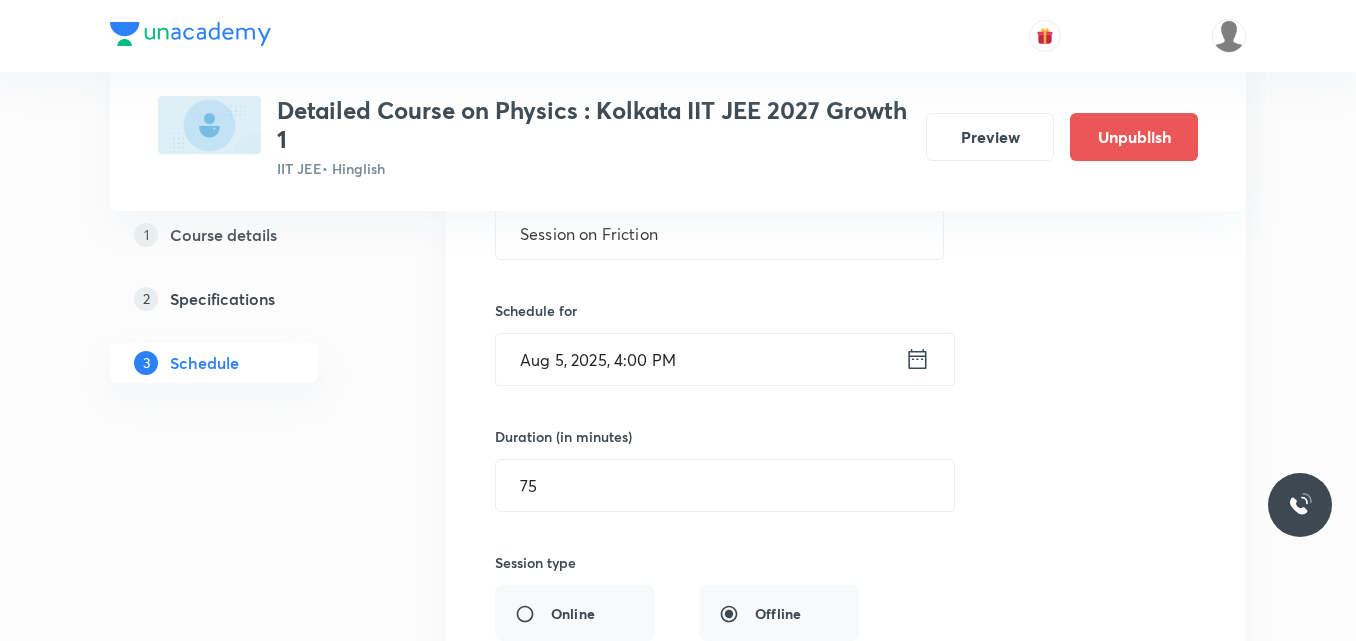 scroll, scrollTop: 8840, scrollLeft: 0, axis: vertical 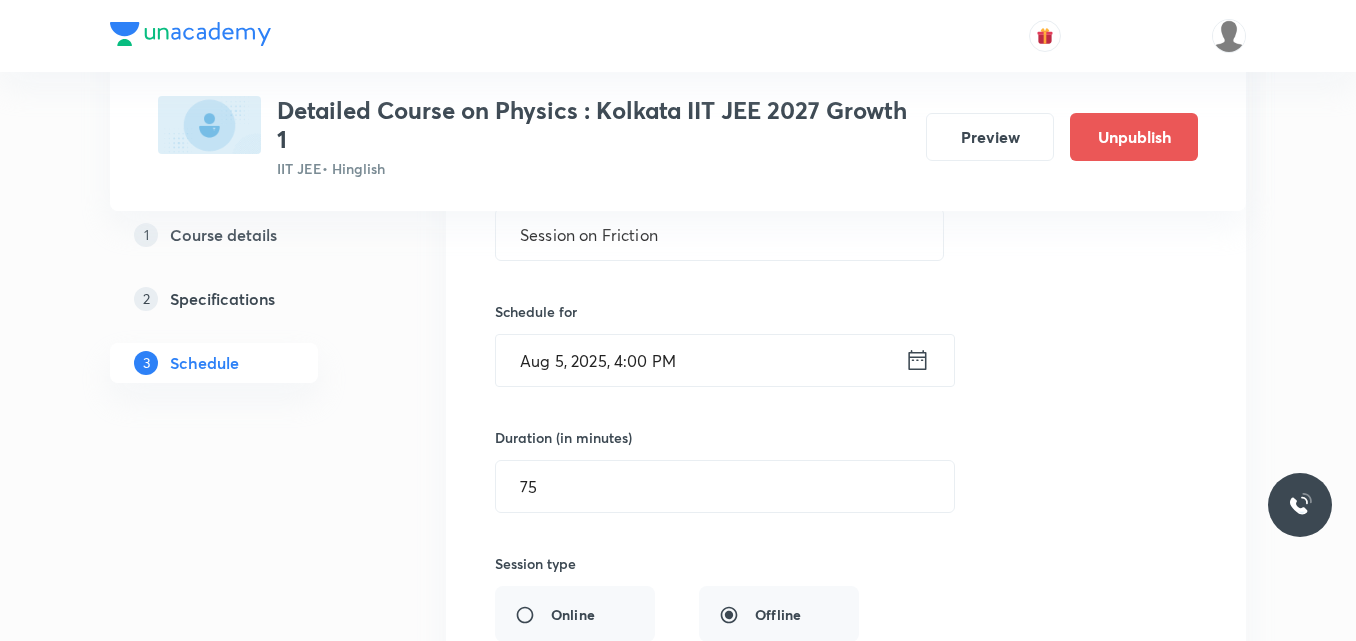 click 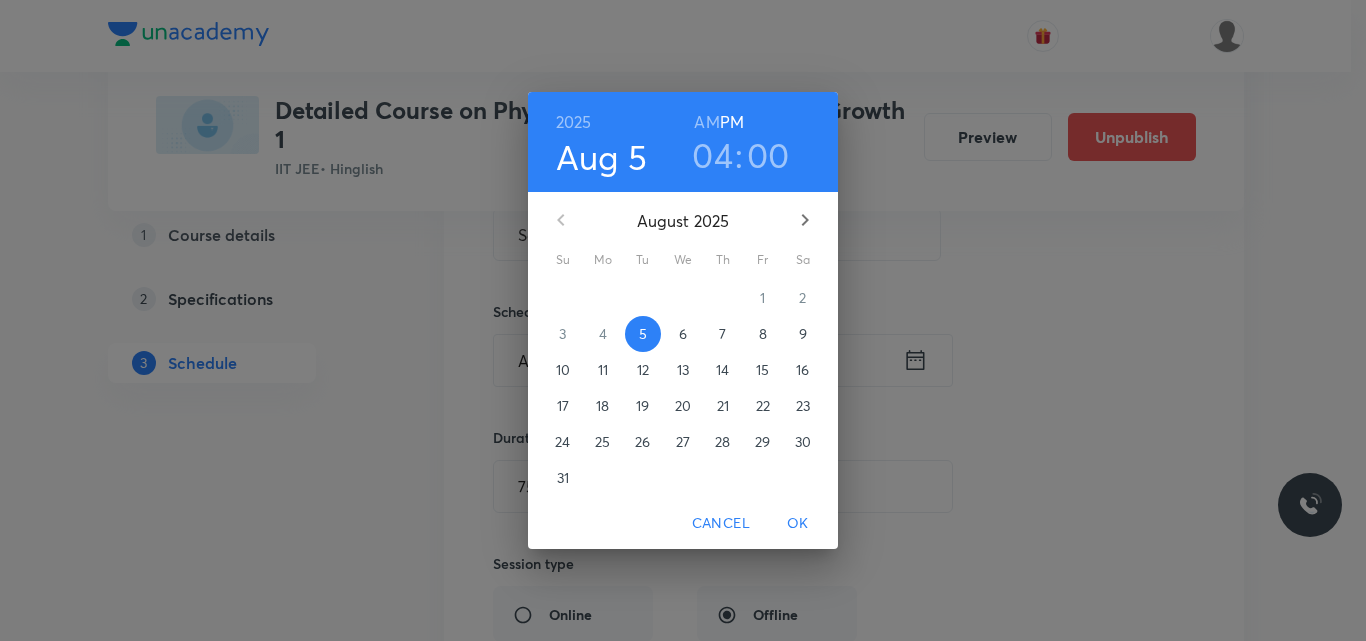 click 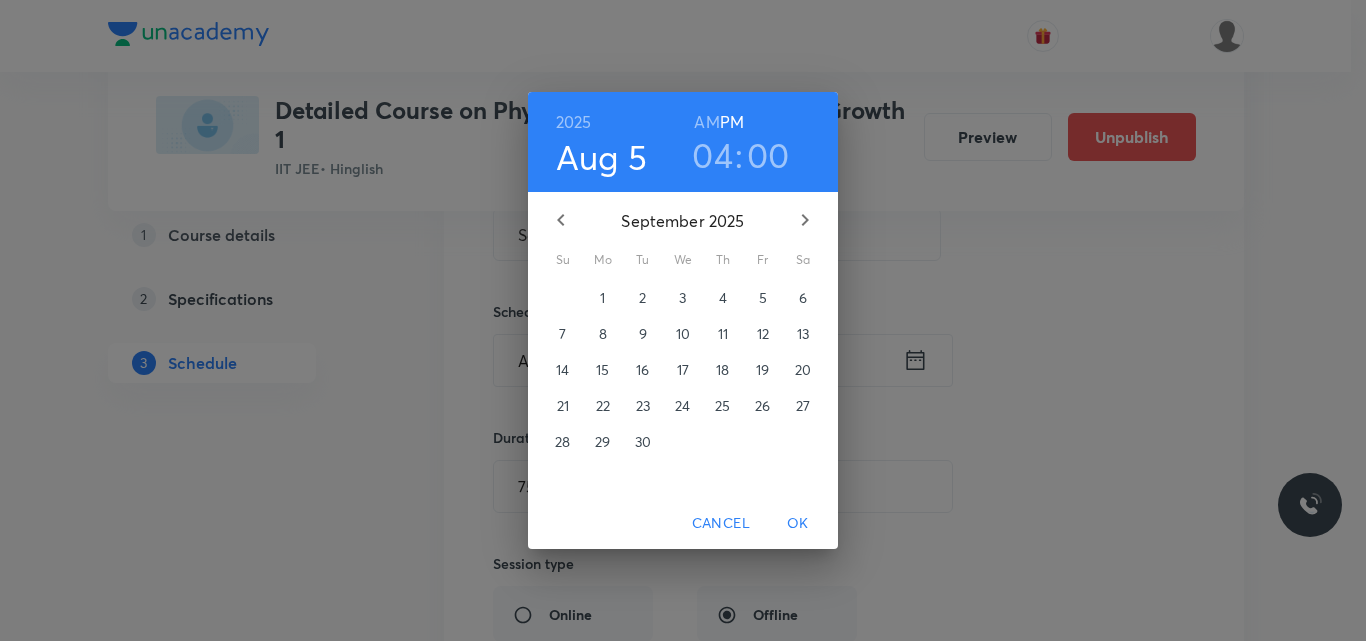 click on "8" at bounding box center [603, 334] 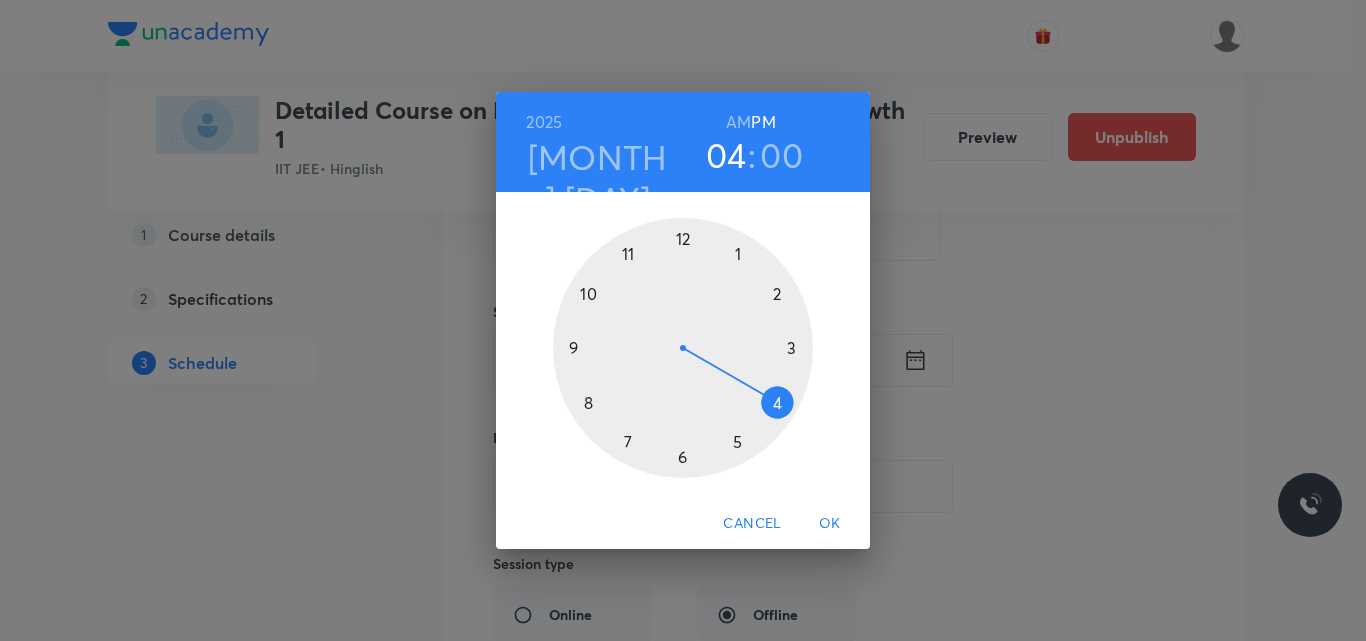 click on "OK" at bounding box center [830, 523] 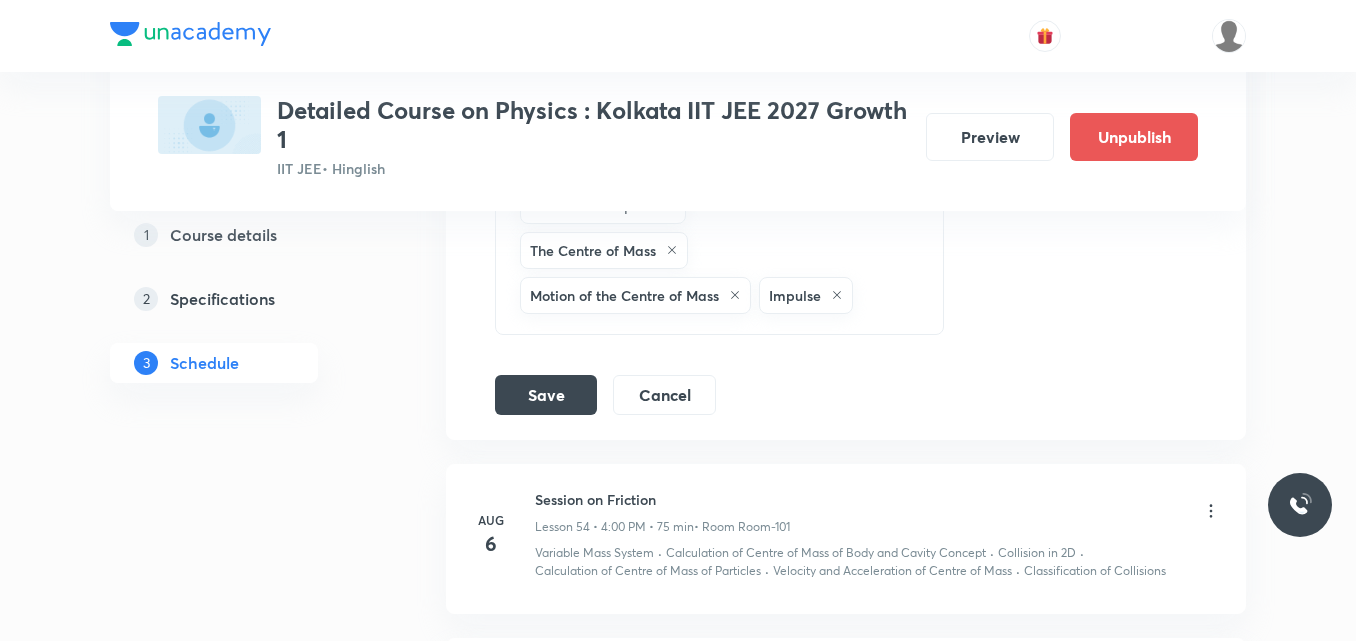 scroll, scrollTop: 9614, scrollLeft: 0, axis: vertical 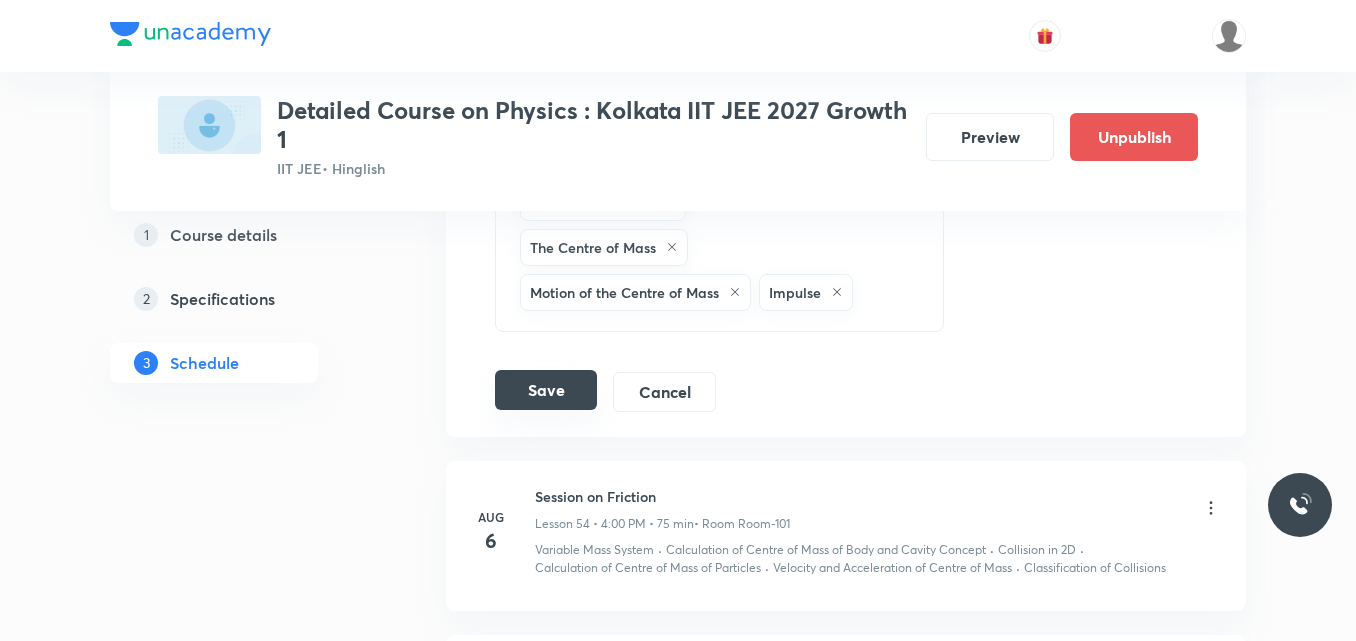 click on "Save" at bounding box center (546, 390) 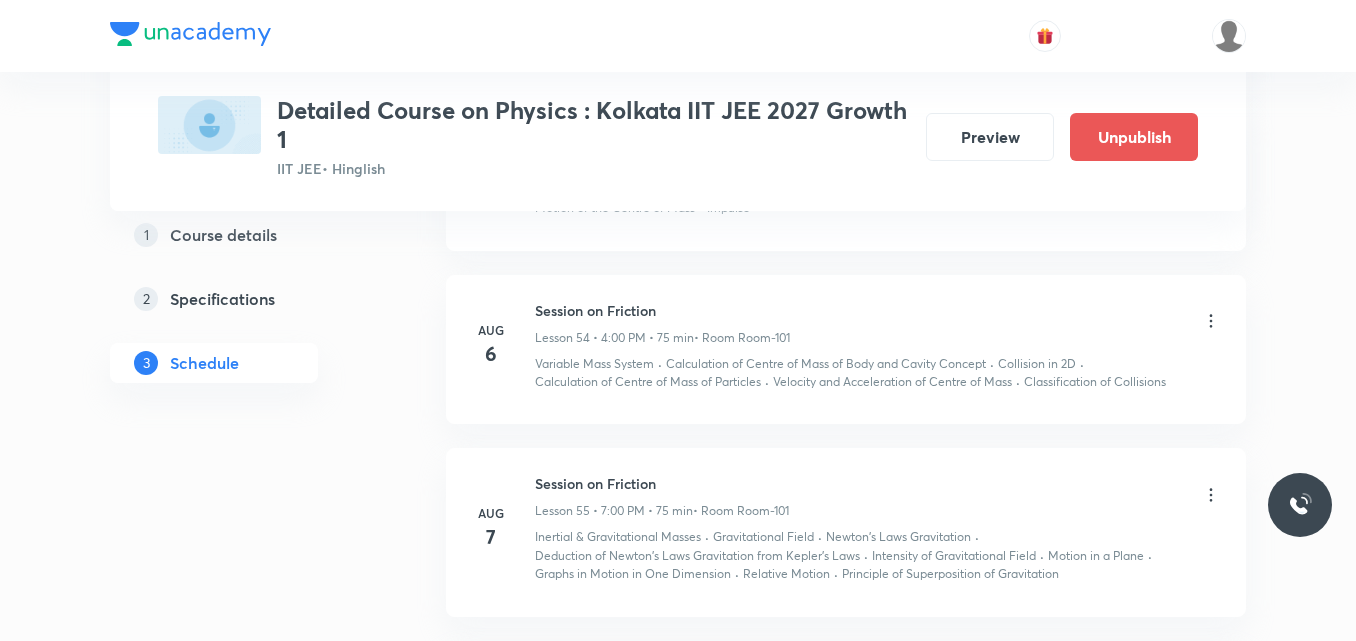 scroll, scrollTop: 8874, scrollLeft: 0, axis: vertical 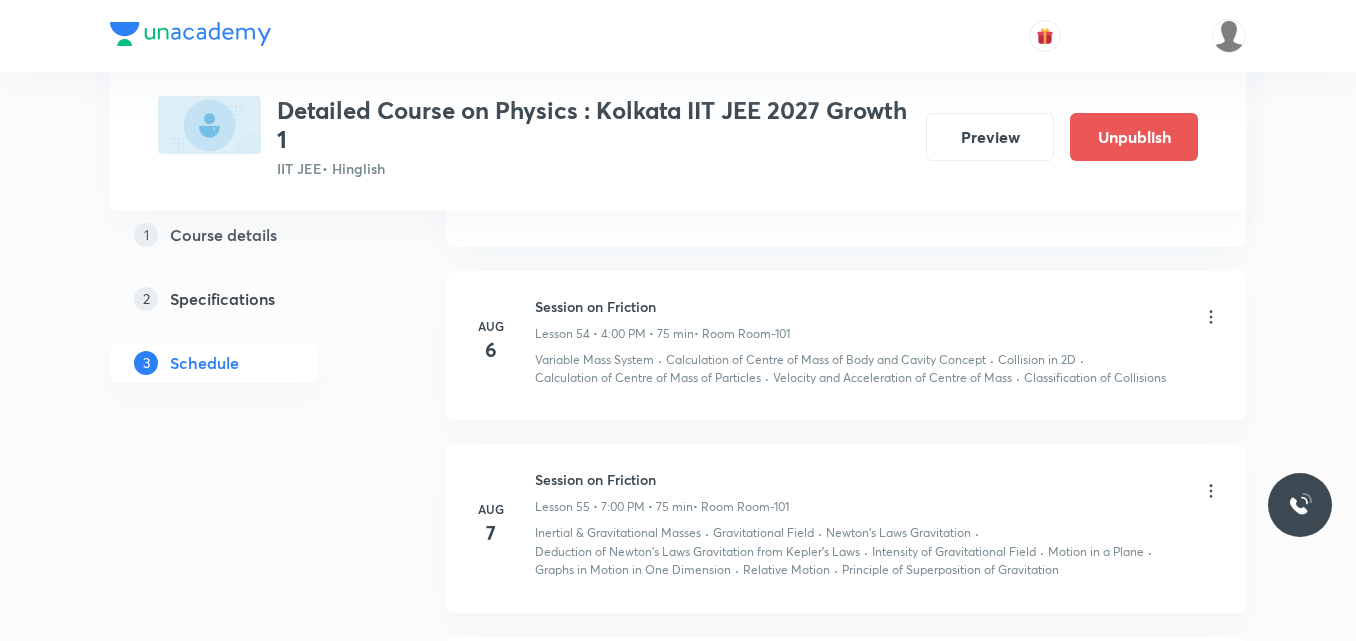 click 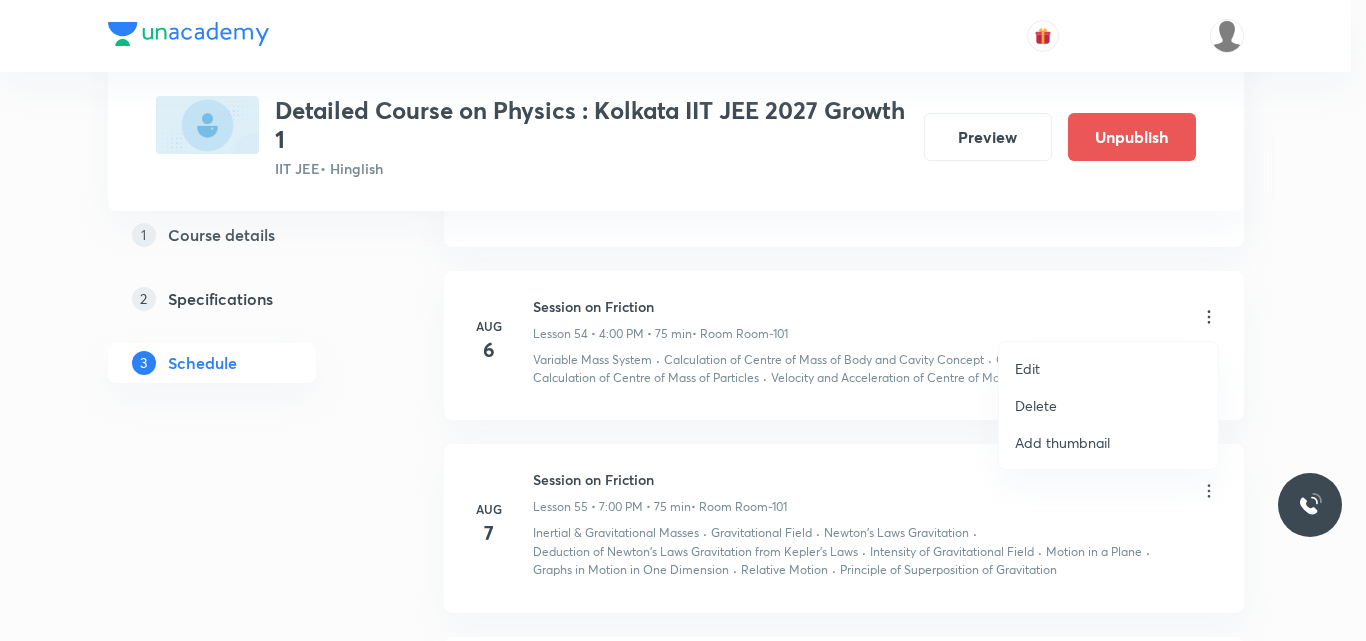 click on "Edit" at bounding box center [1108, 368] 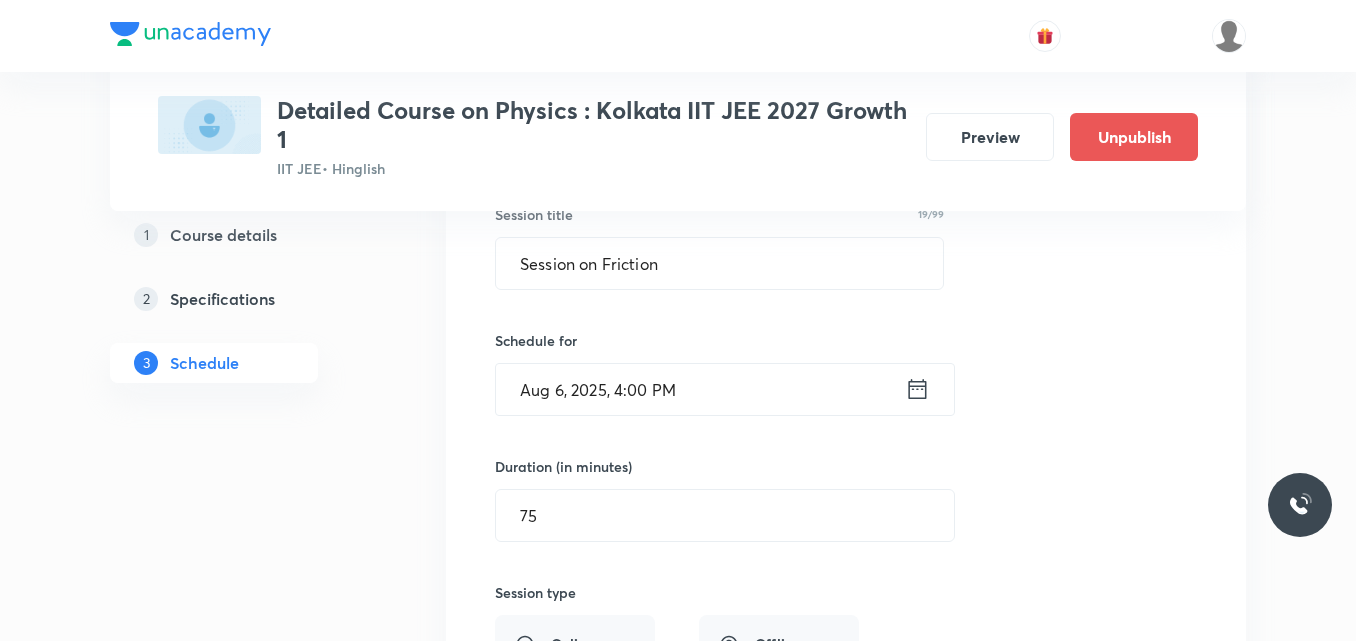scroll, scrollTop: 8988, scrollLeft: 0, axis: vertical 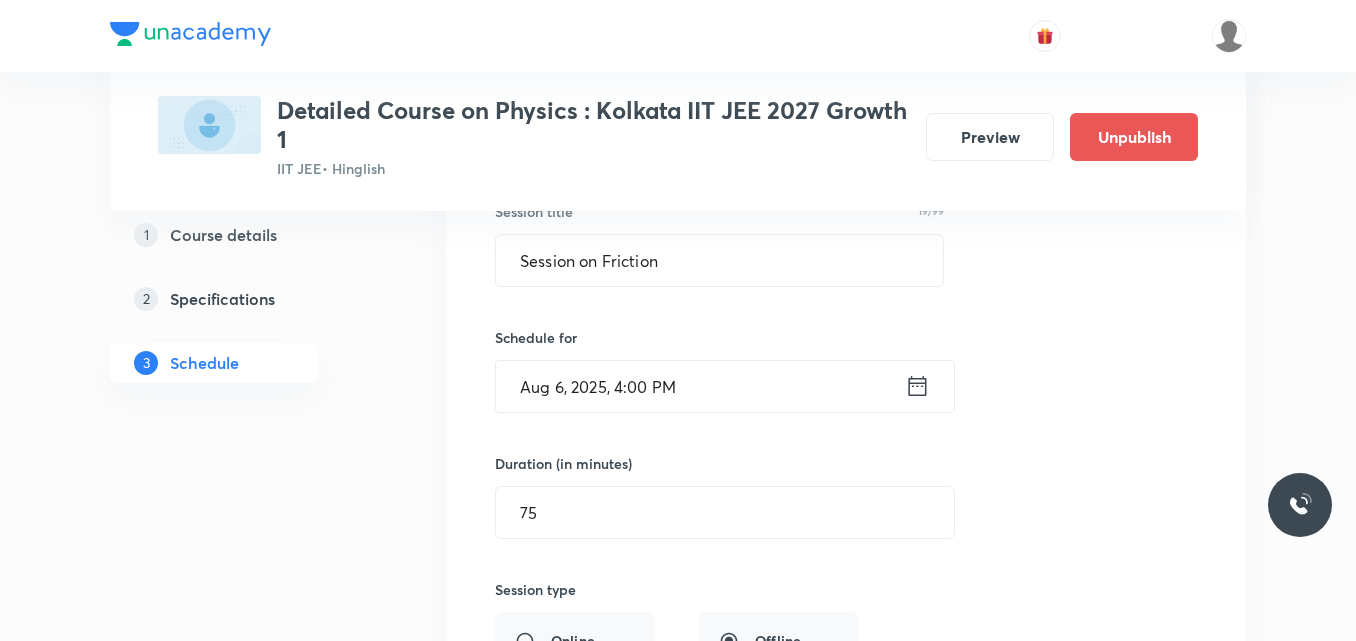 click 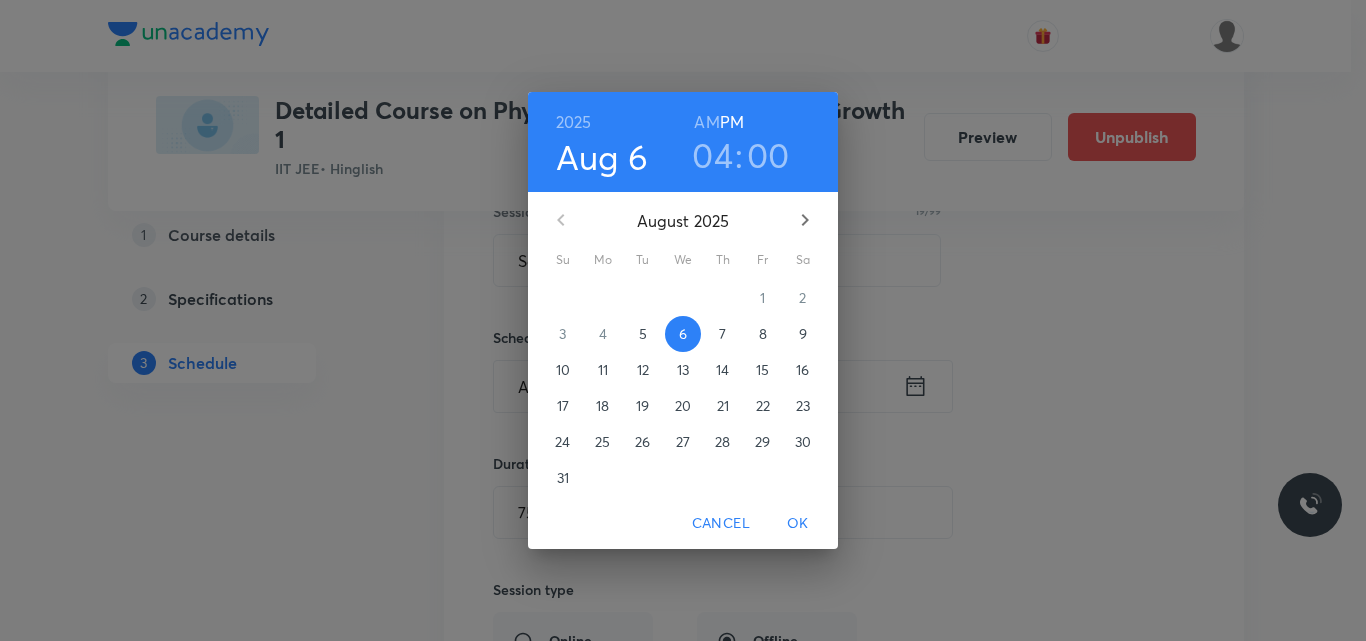click 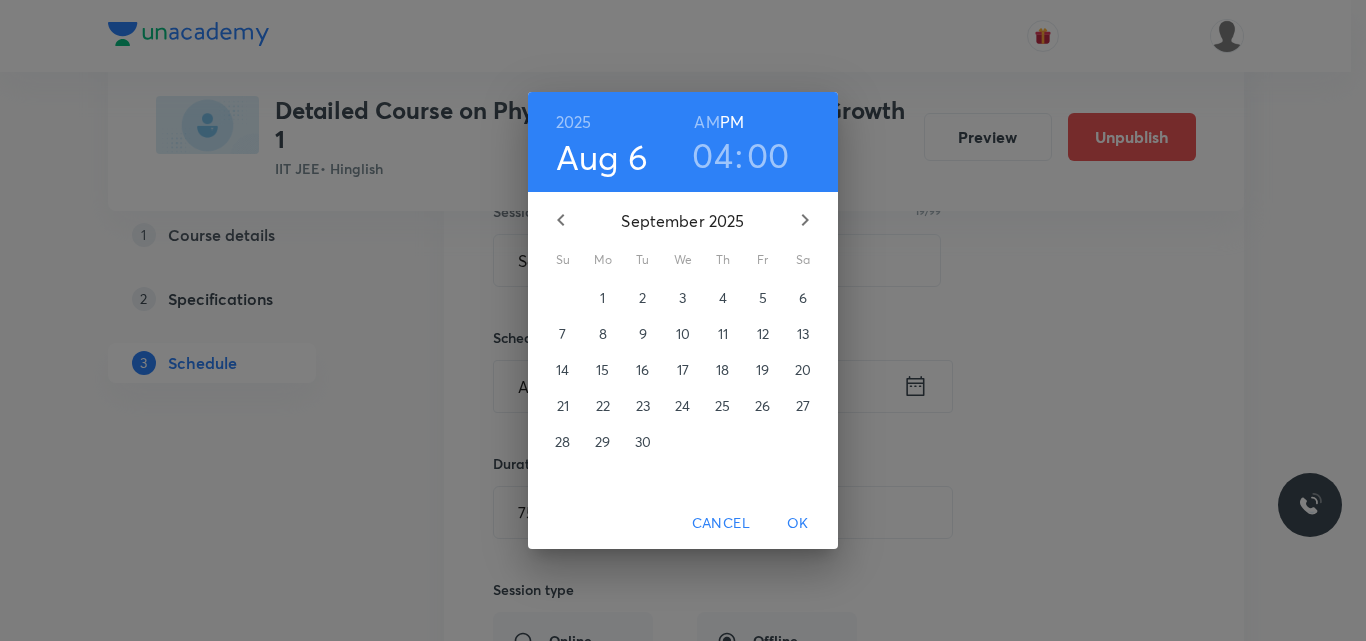 click 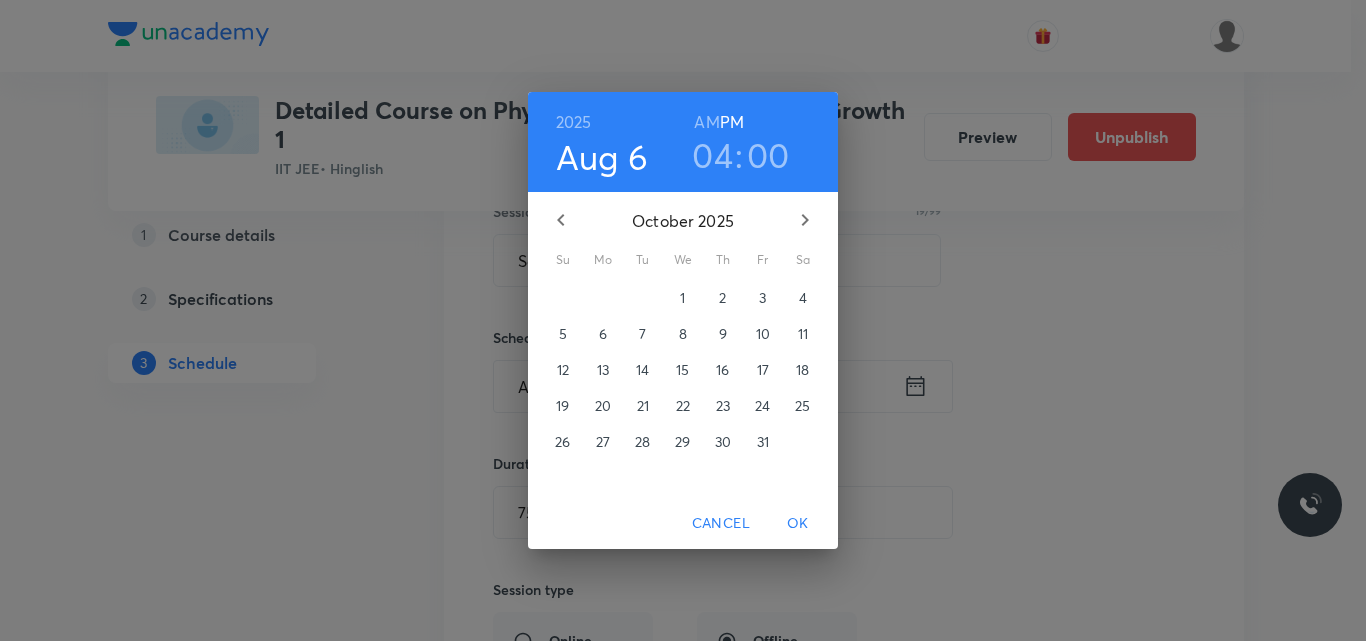 click on "14" at bounding box center (642, 370) 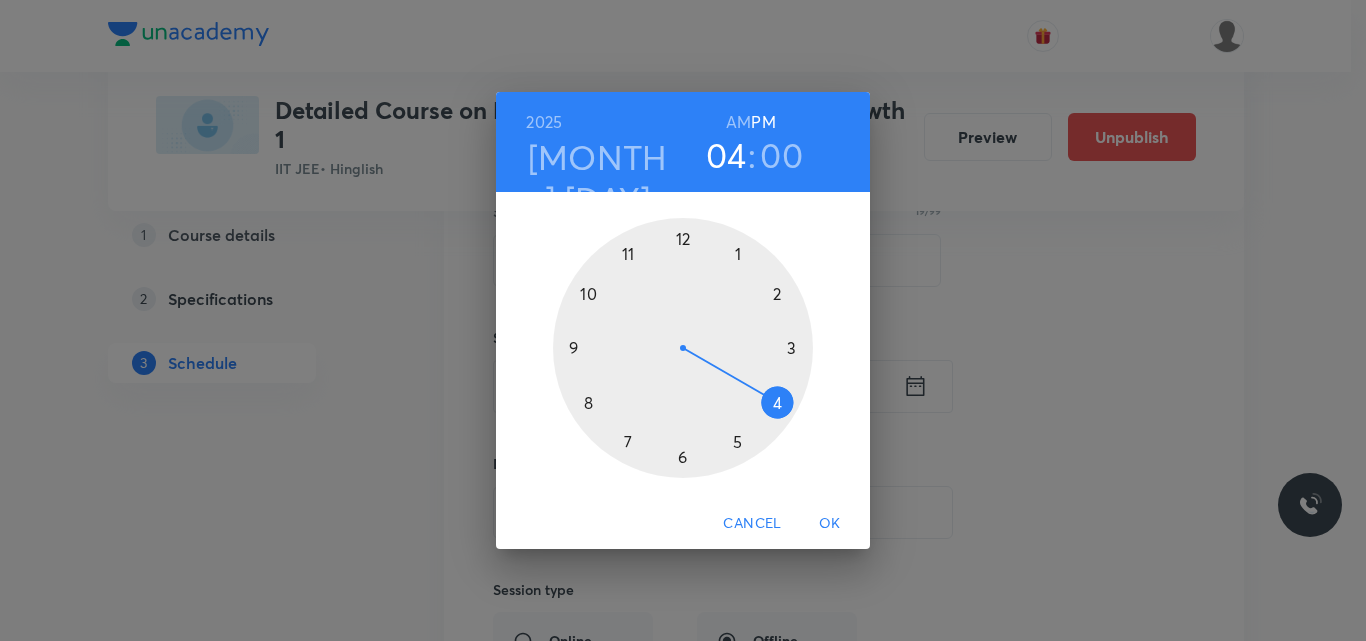 click on "OK" at bounding box center [830, 523] 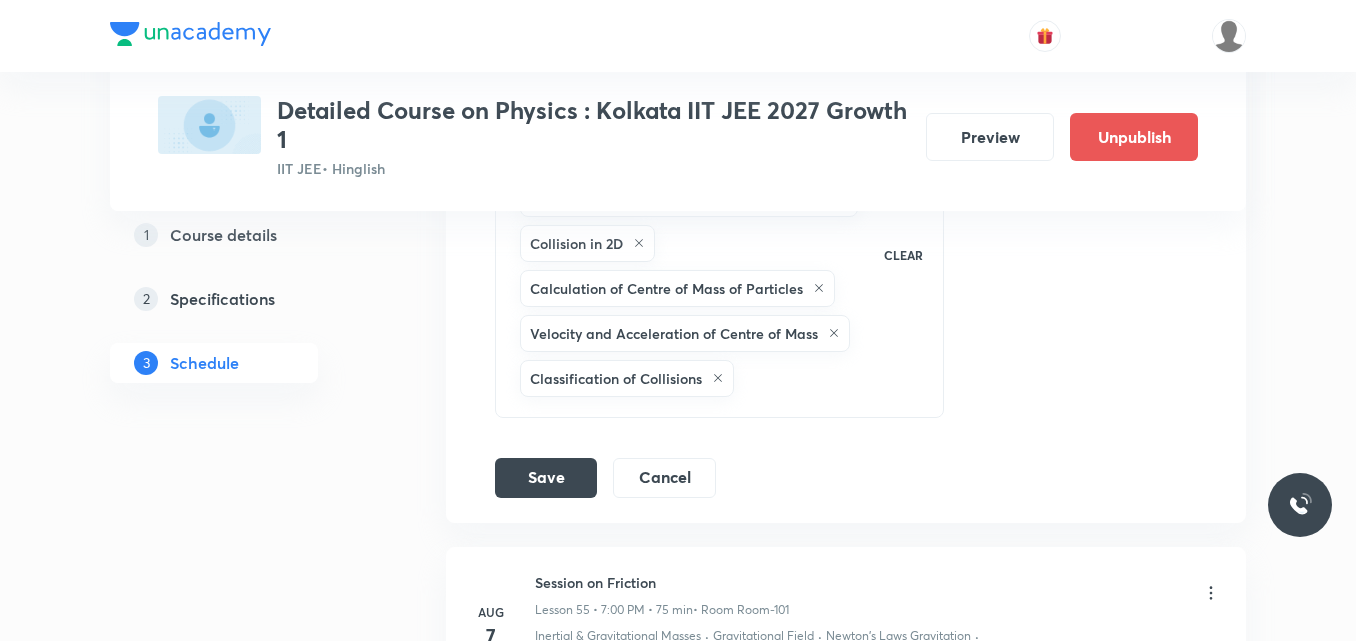 scroll, scrollTop: 9771, scrollLeft: 0, axis: vertical 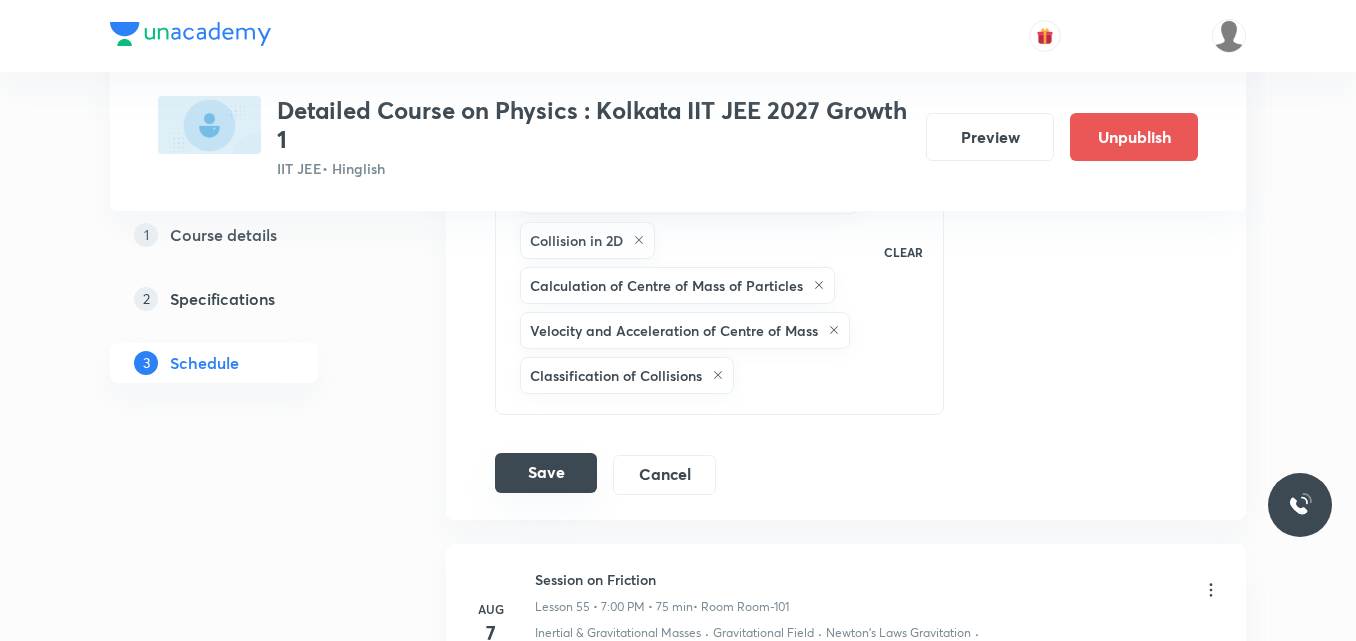 click on "Save" at bounding box center [546, 473] 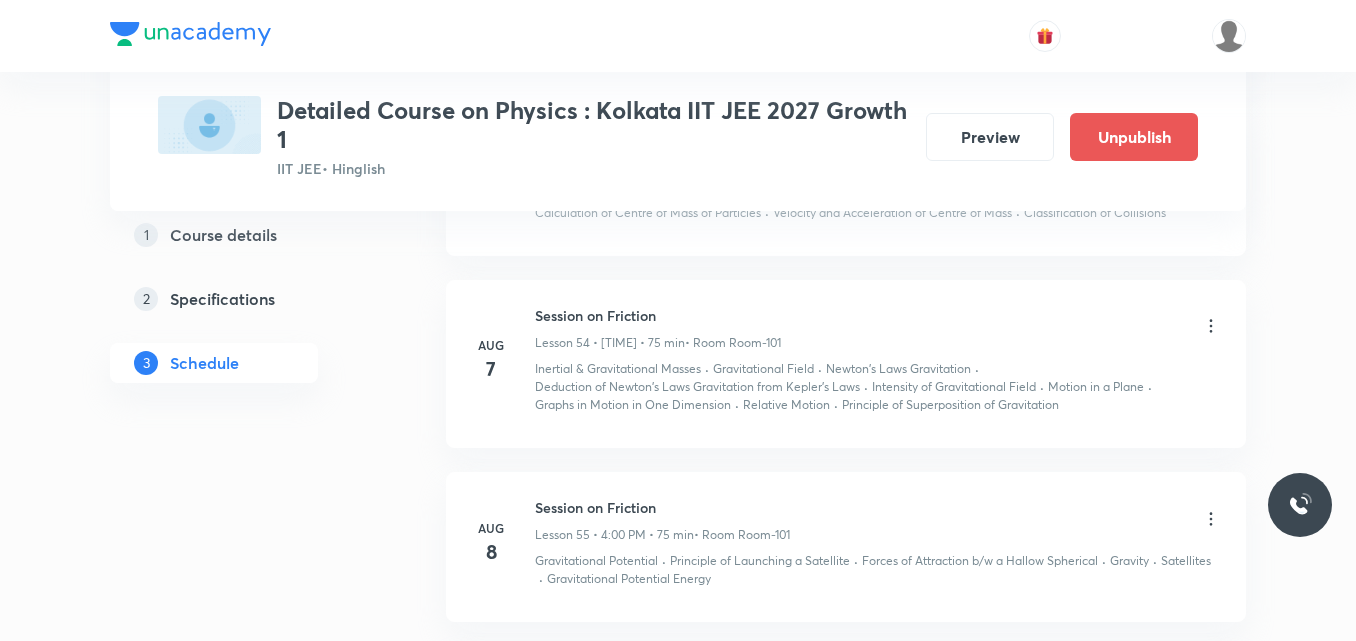 scroll, scrollTop: 8864, scrollLeft: 0, axis: vertical 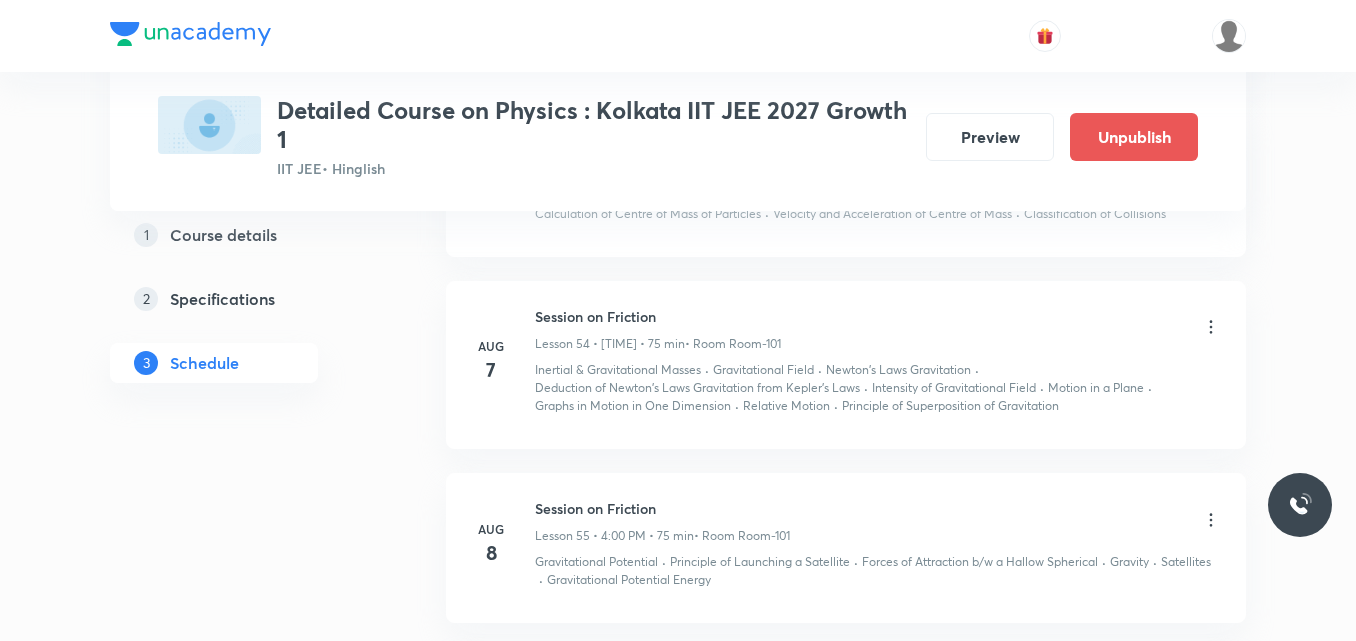 click 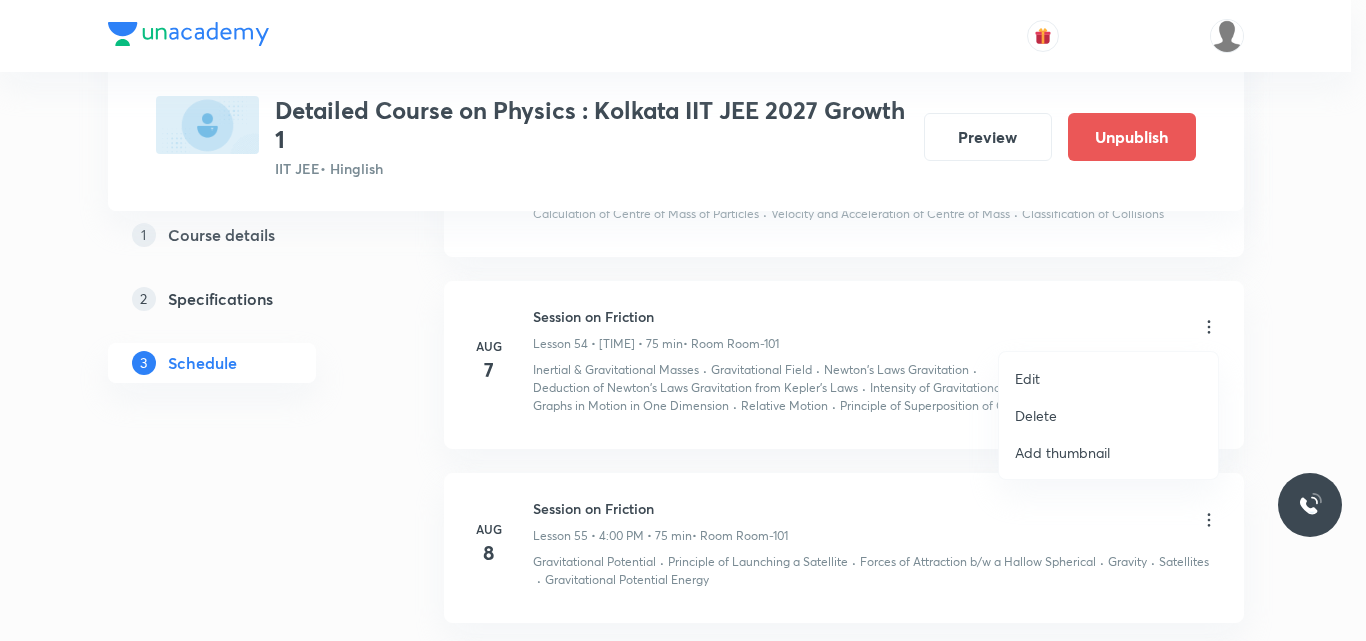 click on "Edit" at bounding box center (1027, 378) 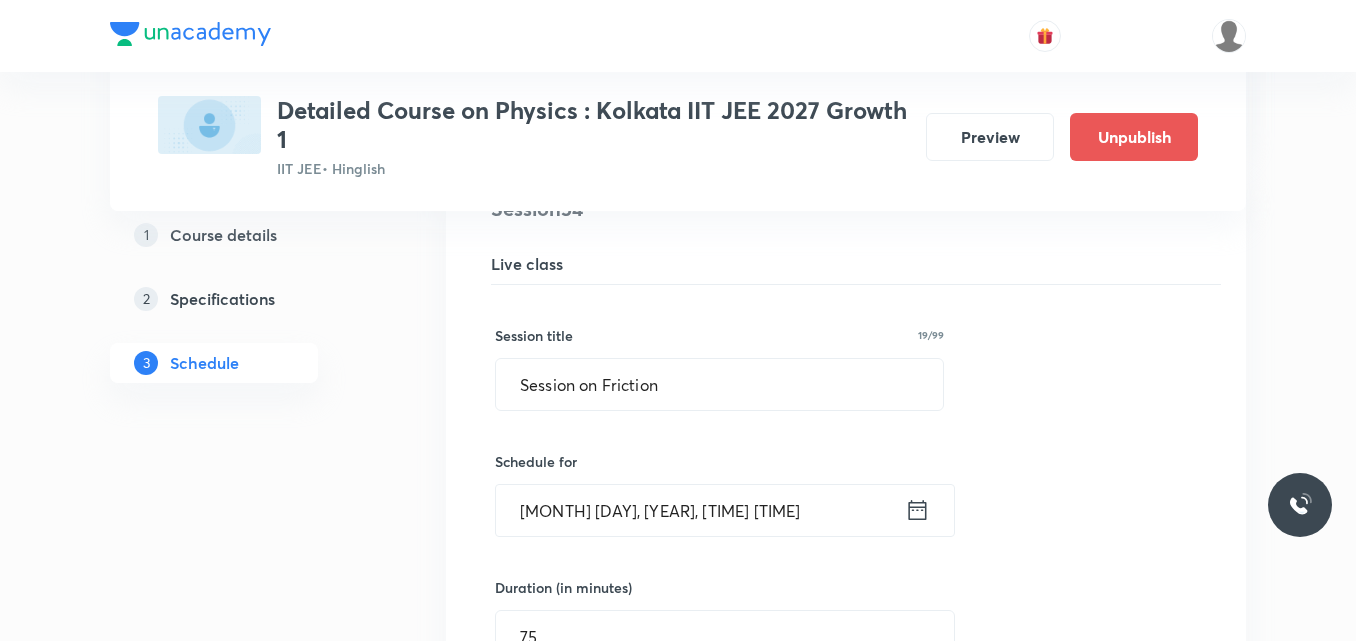 click 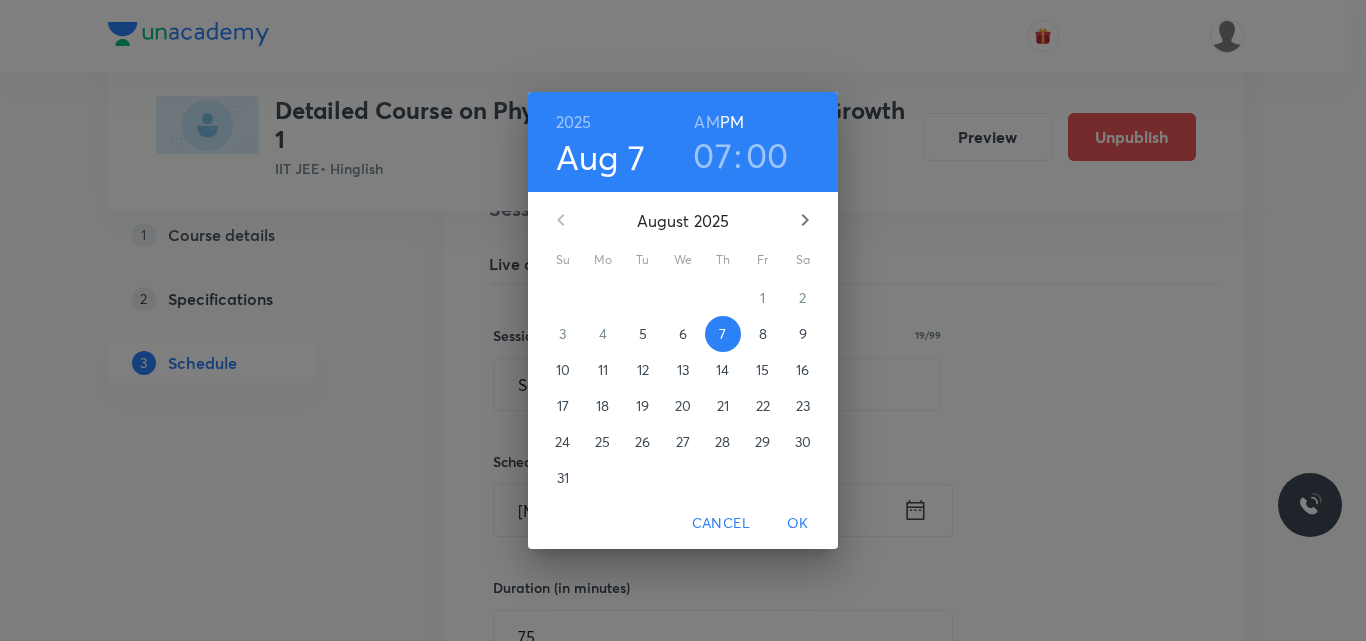 click 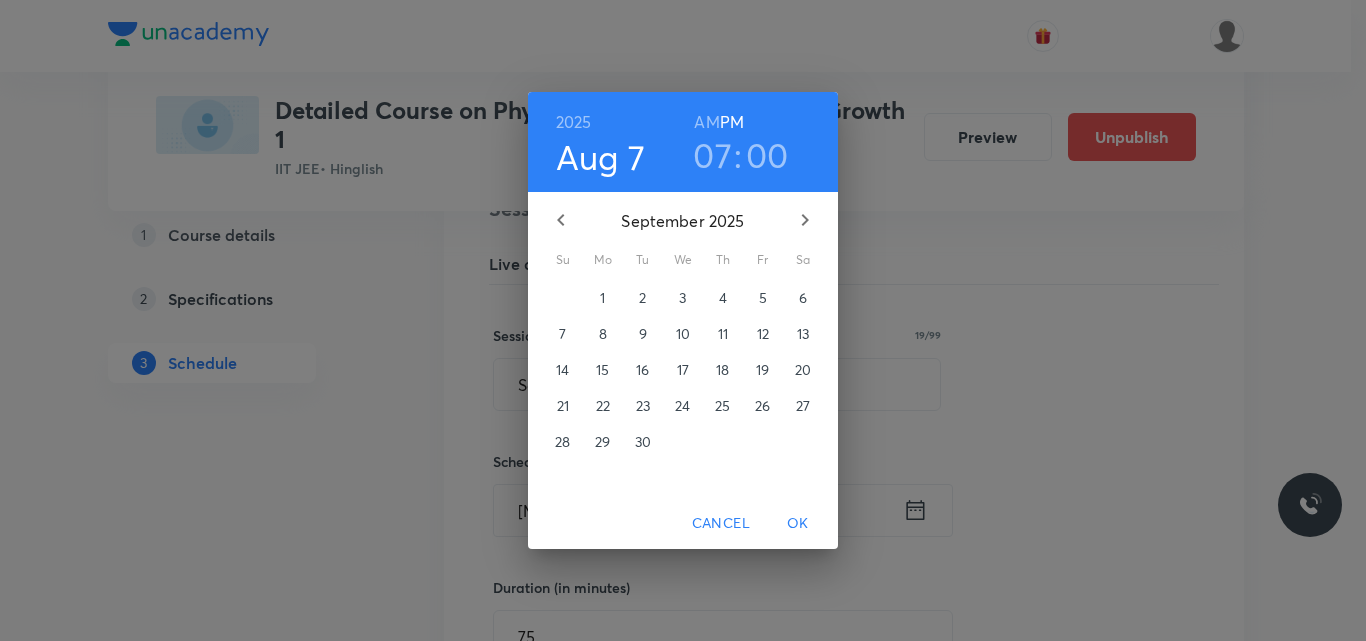 click 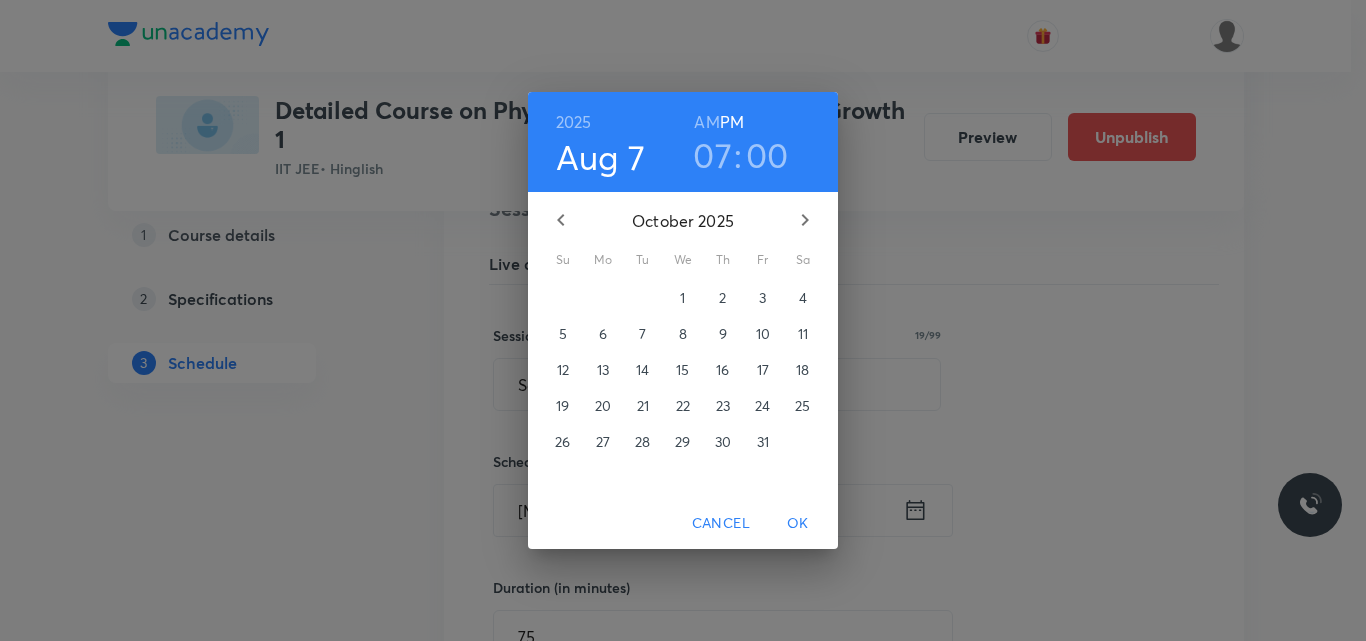 click on "14" at bounding box center (642, 370) 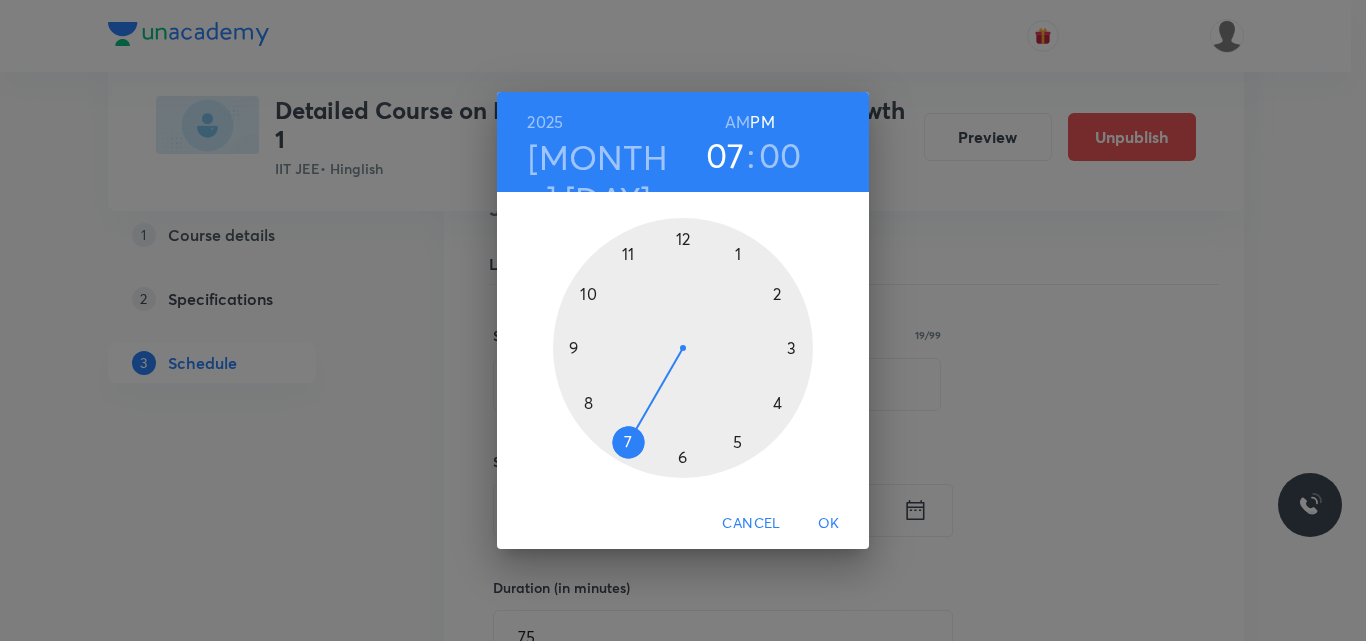 click on "OK" at bounding box center [829, 523] 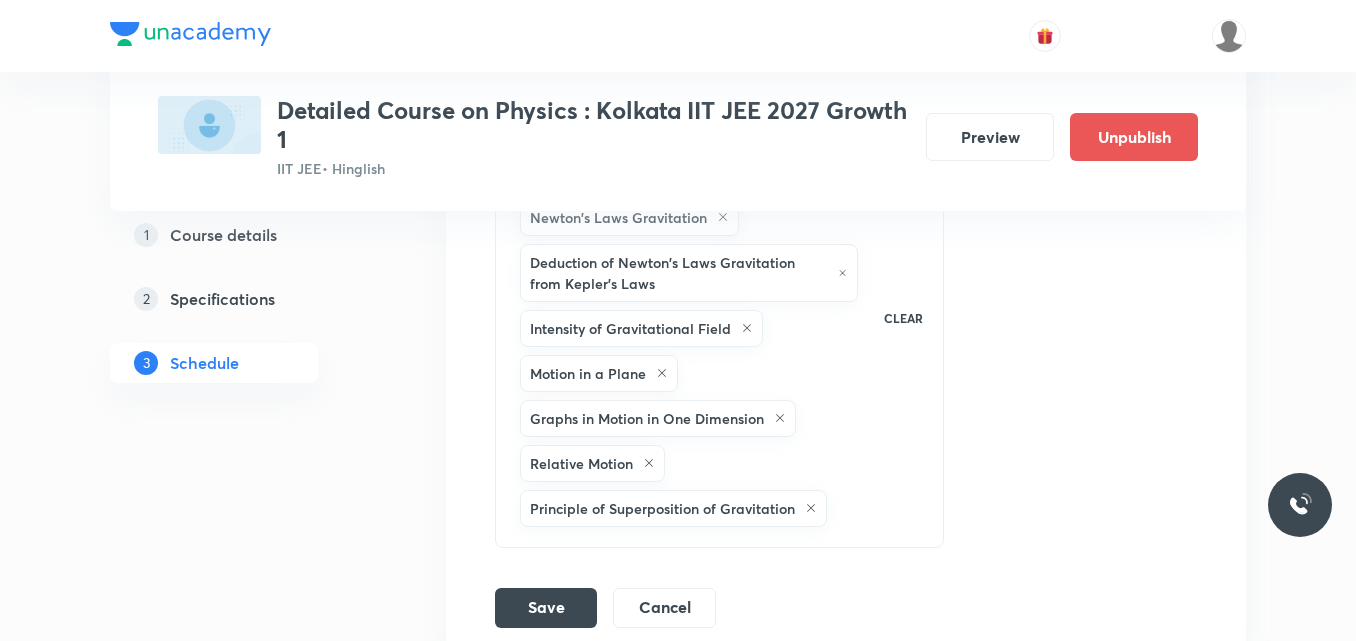 scroll, scrollTop: 9789, scrollLeft: 0, axis: vertical 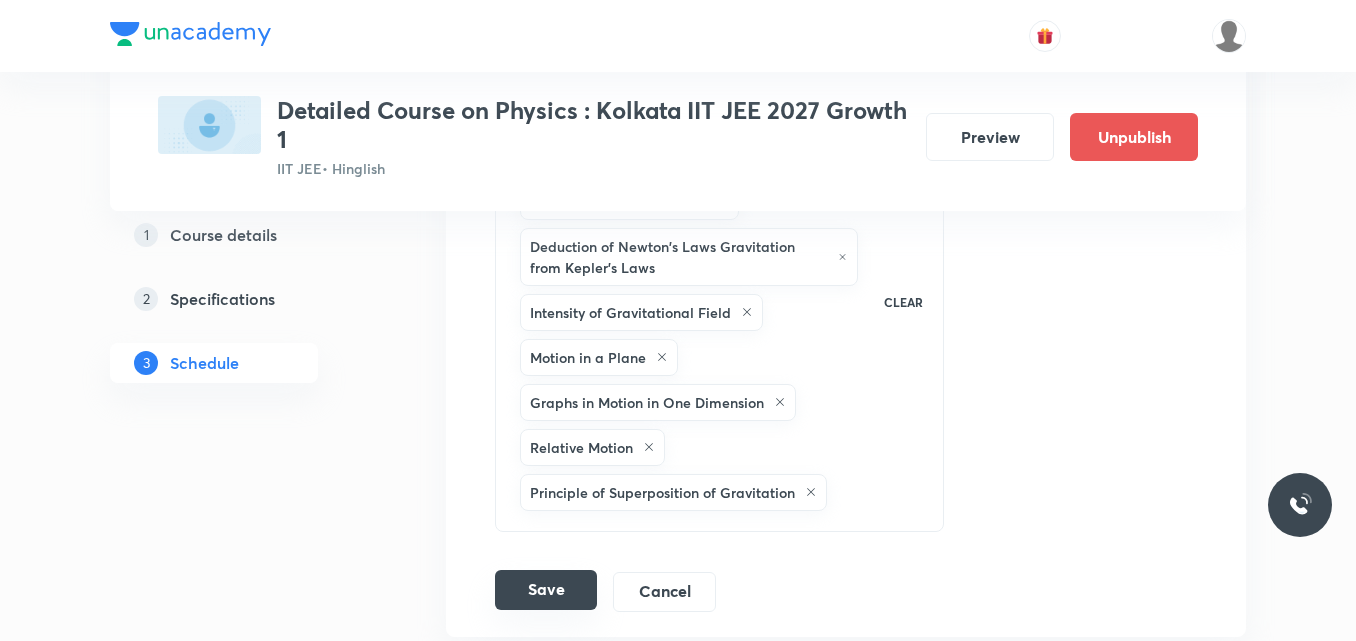 click on "Save" at bounding box center [546, 590] 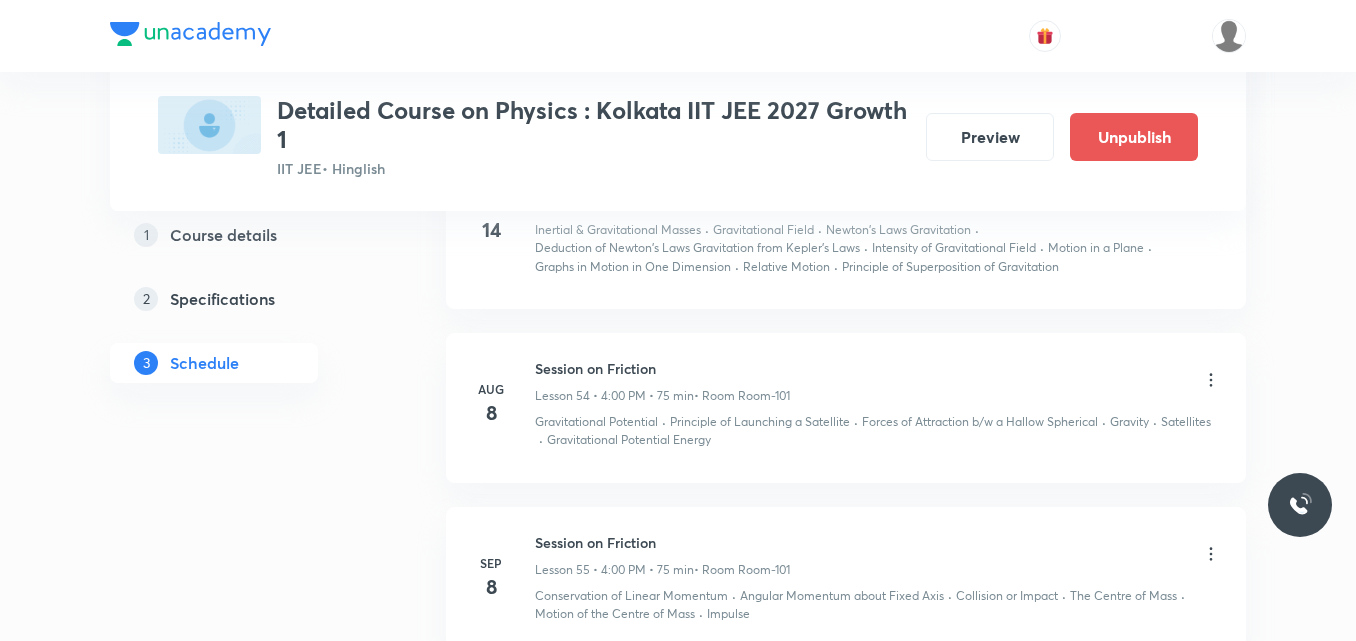 scroll, scrollTop: 8828, scrollLeft: 0, axis: vertical 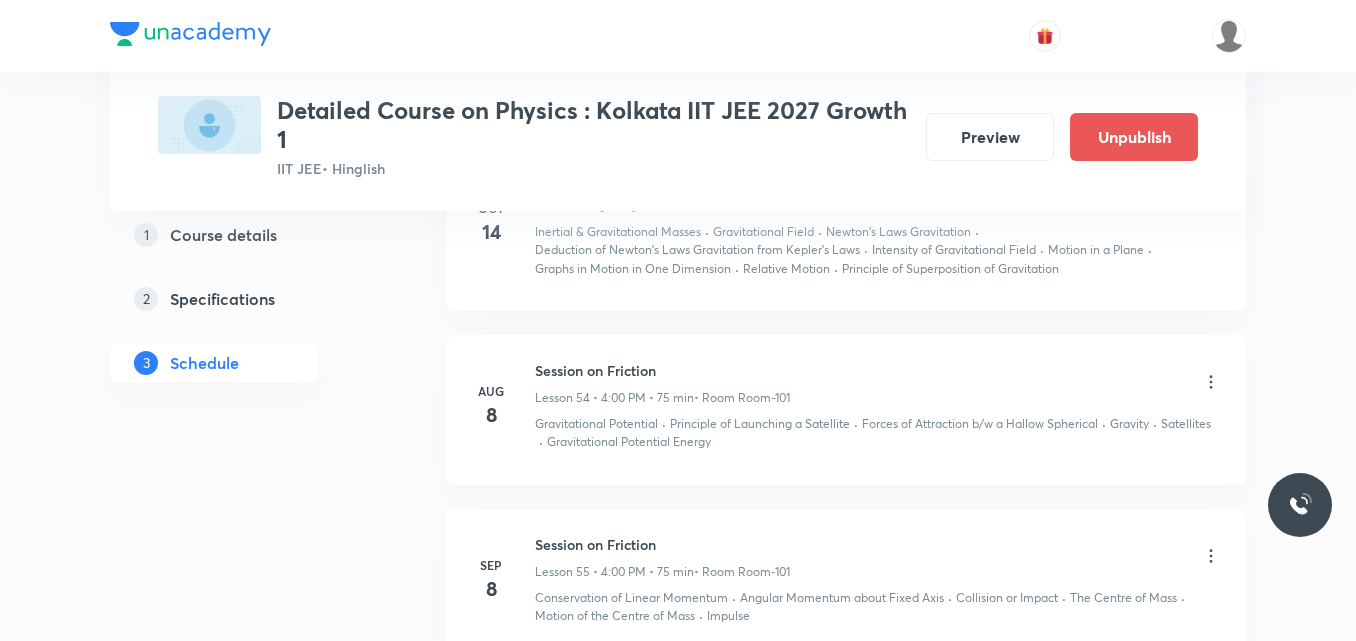 click 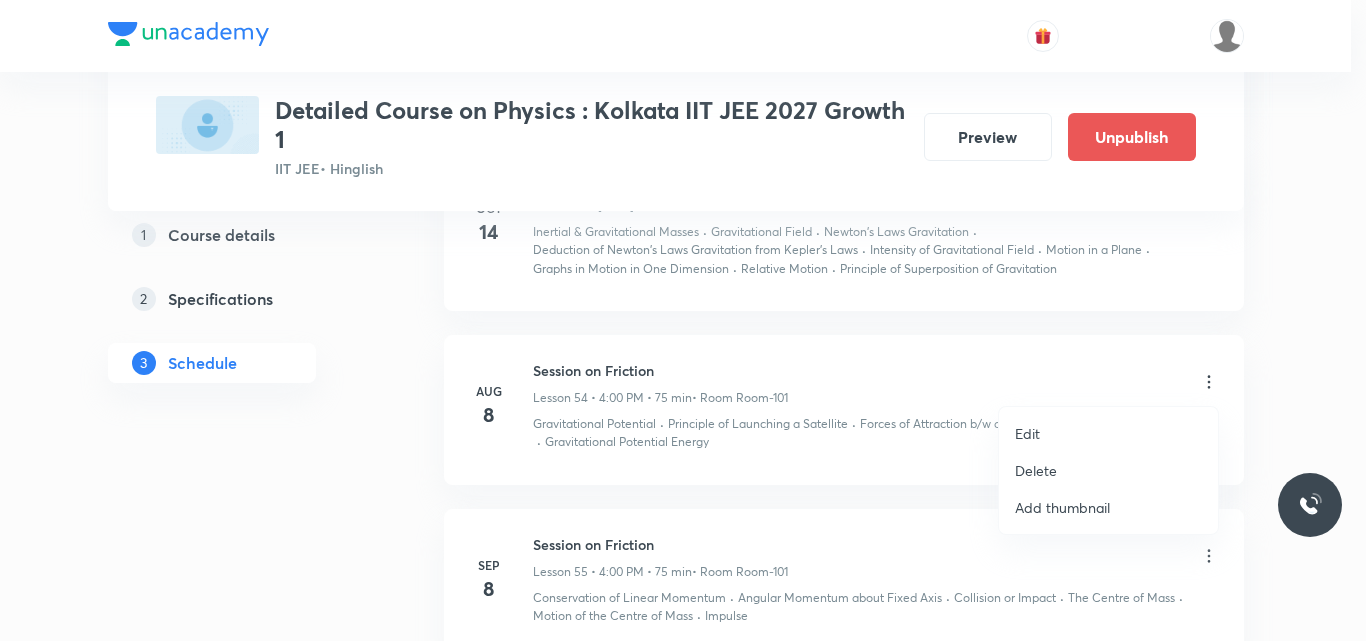 click on "Edit" at bounding box center (1027, 433) 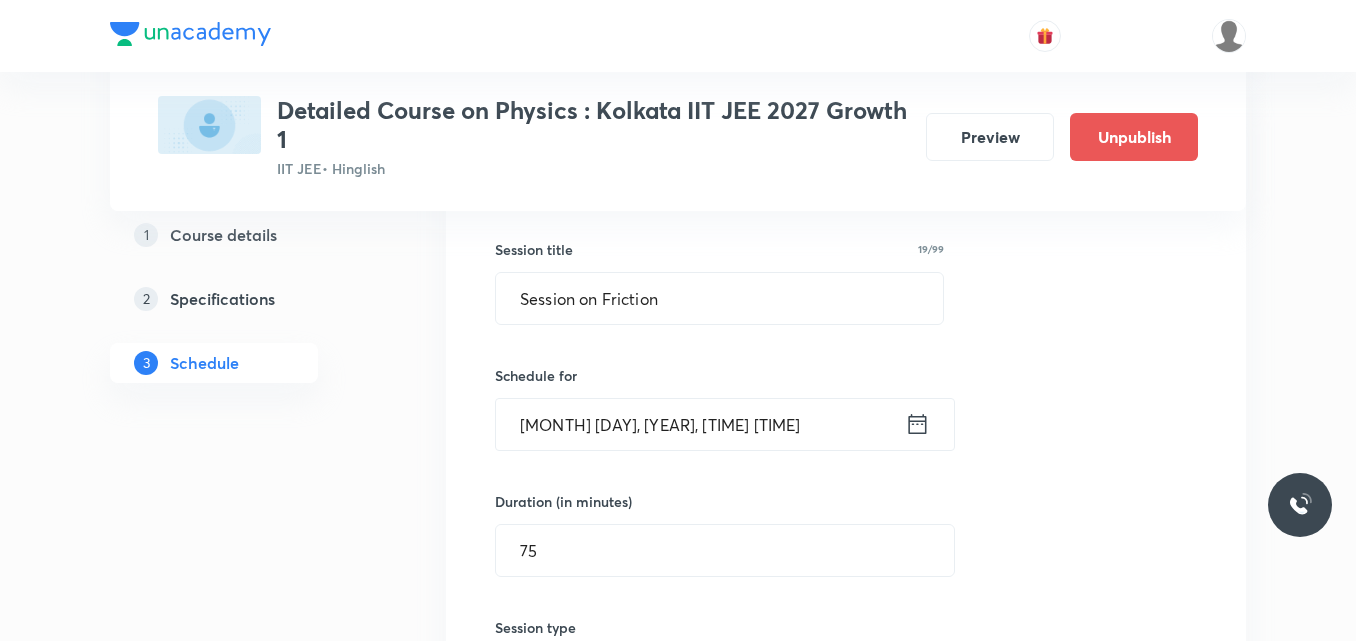 scroll, scrollTop: 8969, scrollLeft: 0, axis: vertical 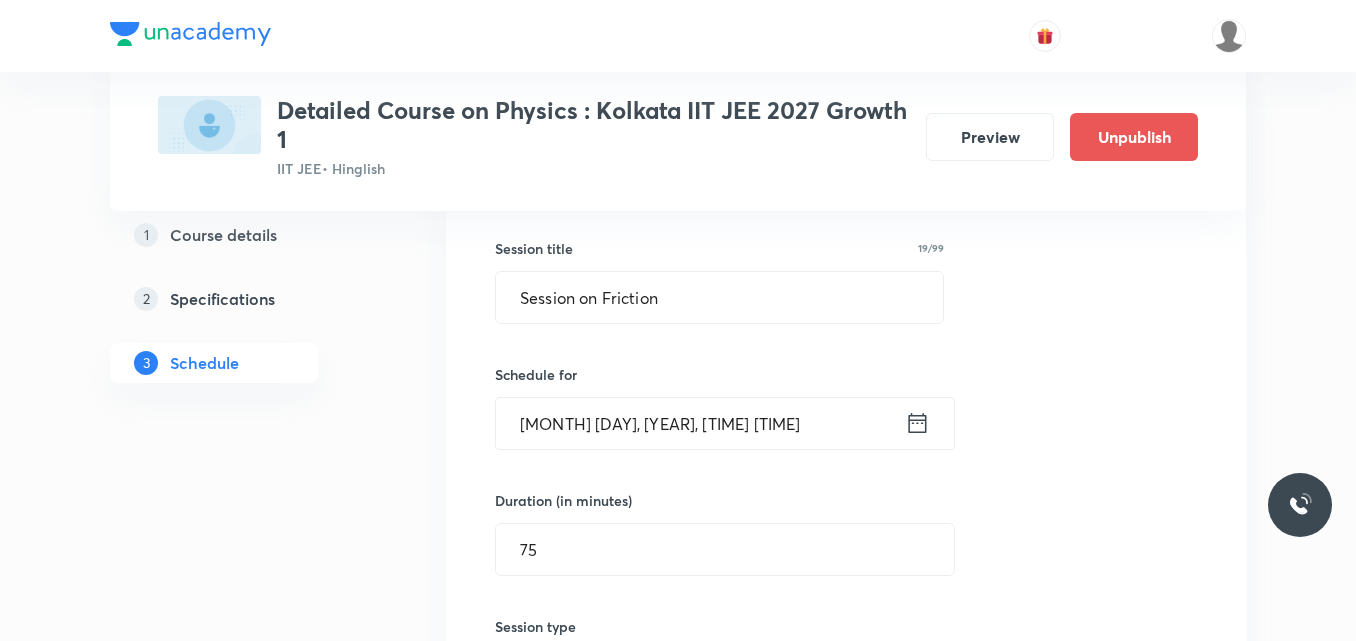click 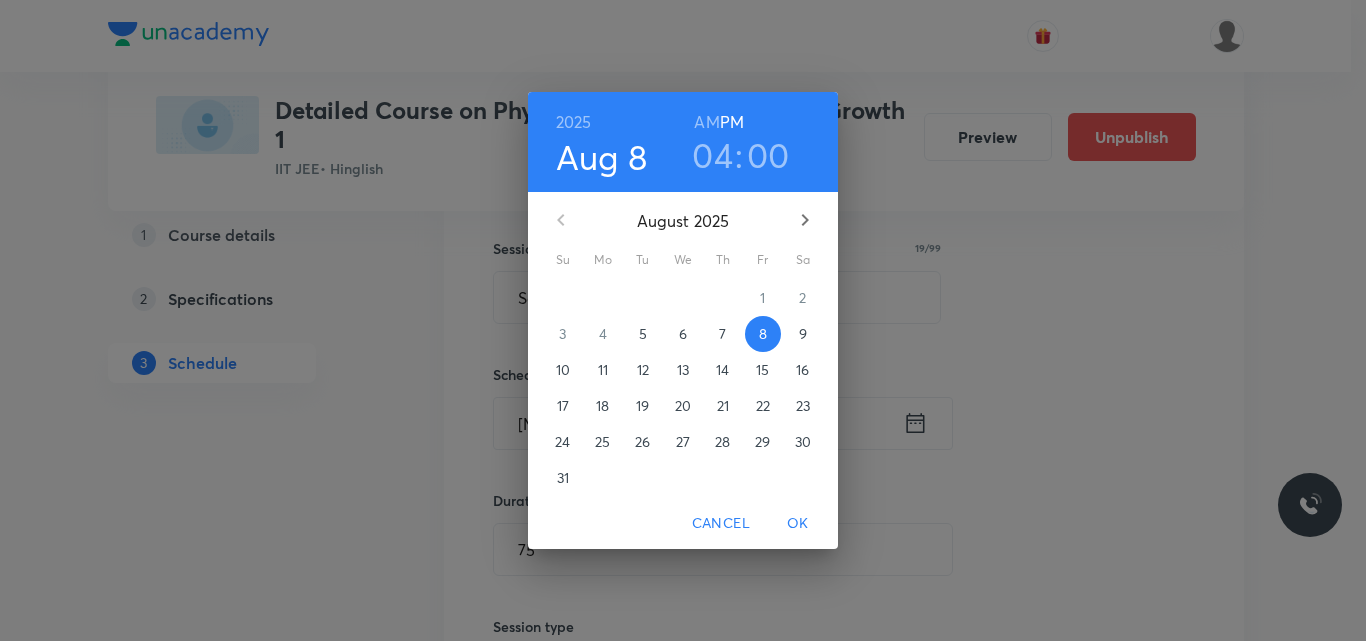 click 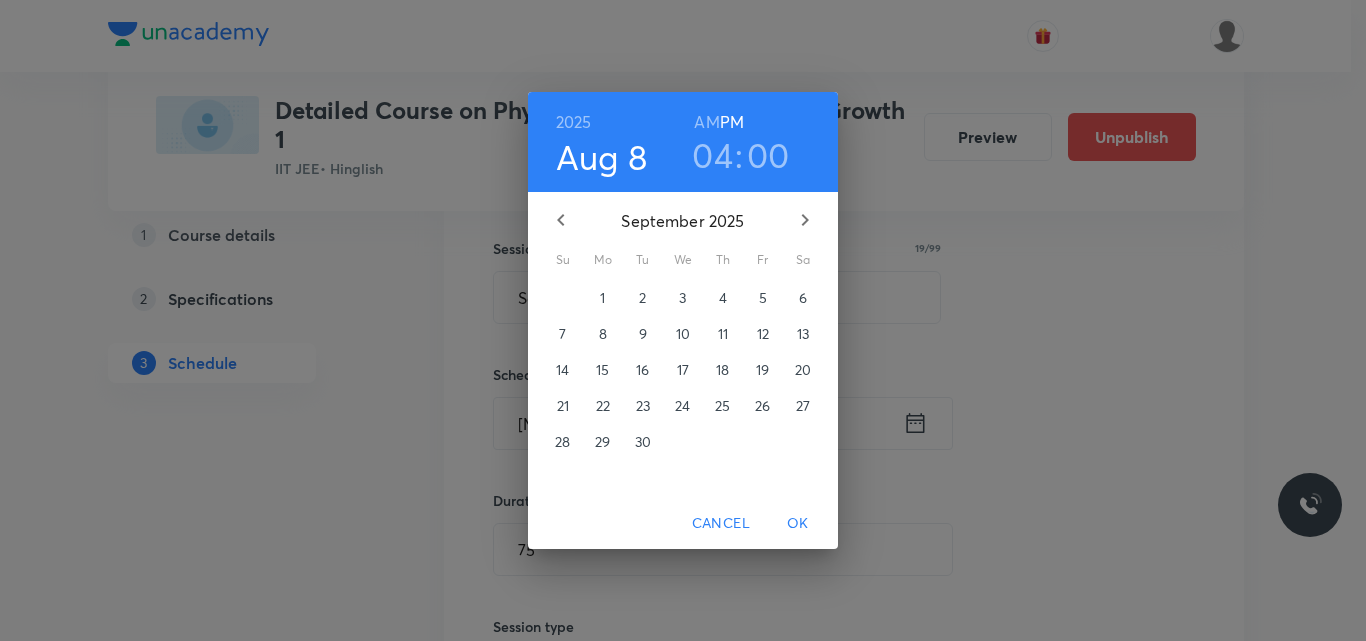 click 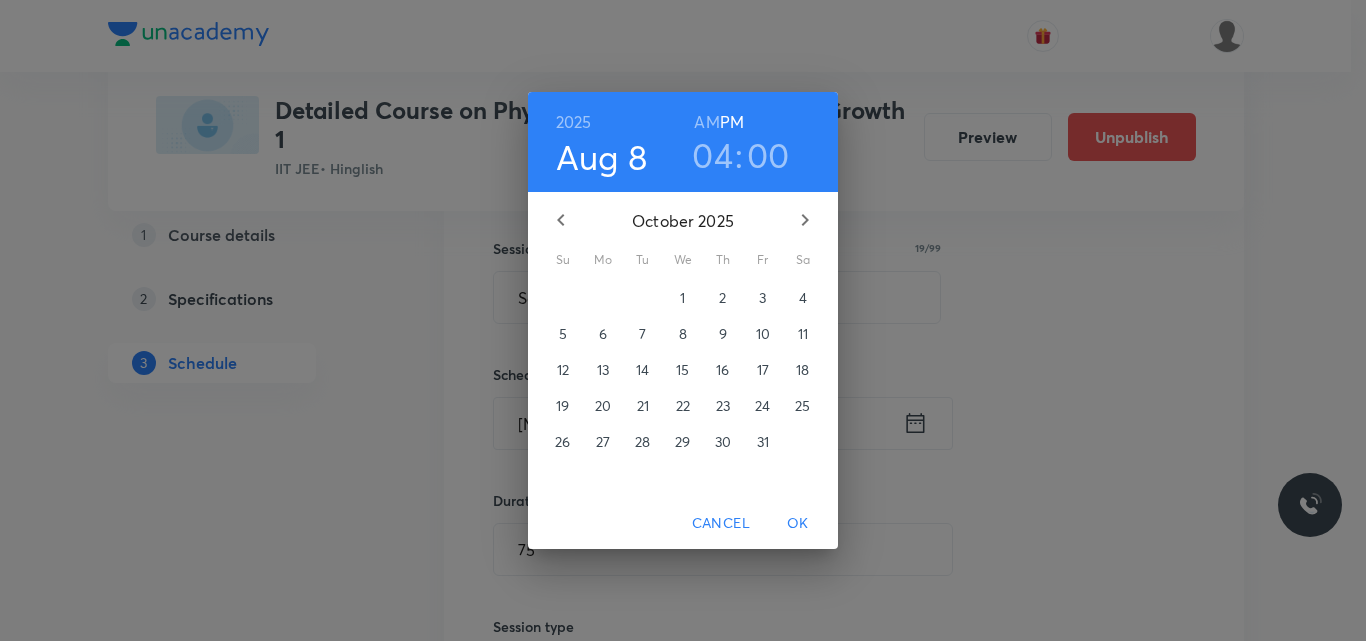 click on "7" at bounding box center [642, 334] 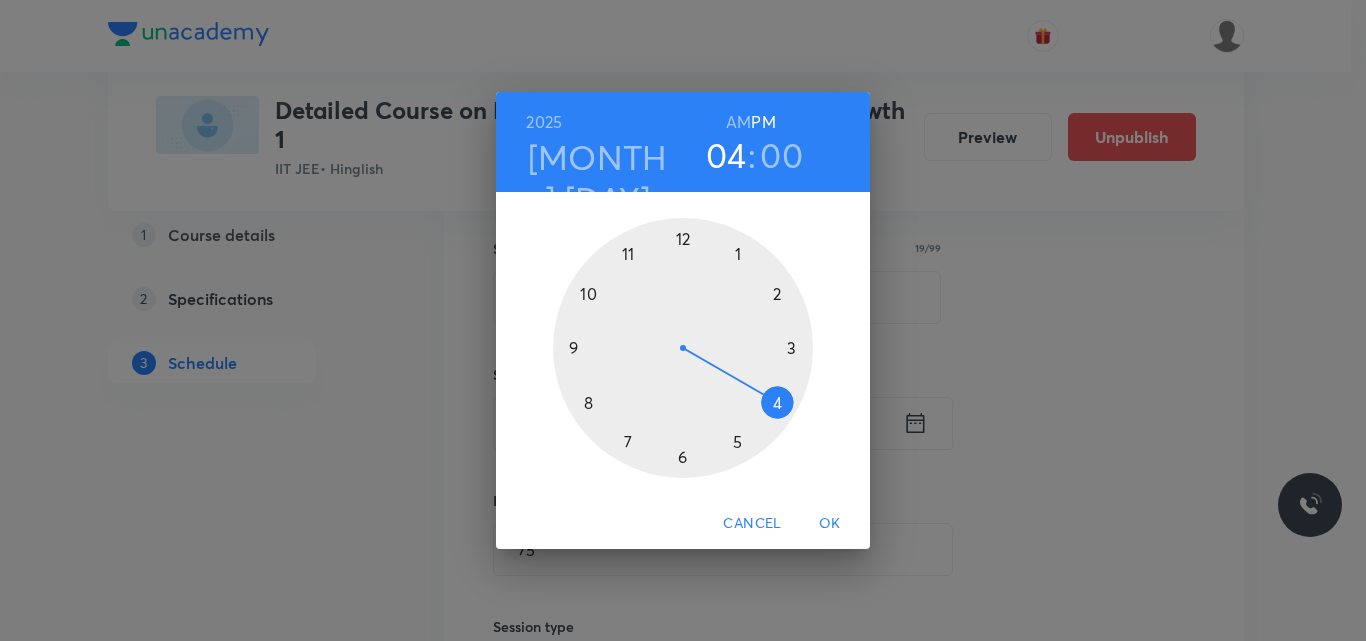 click on "OK" at bounding box center [830, 523] 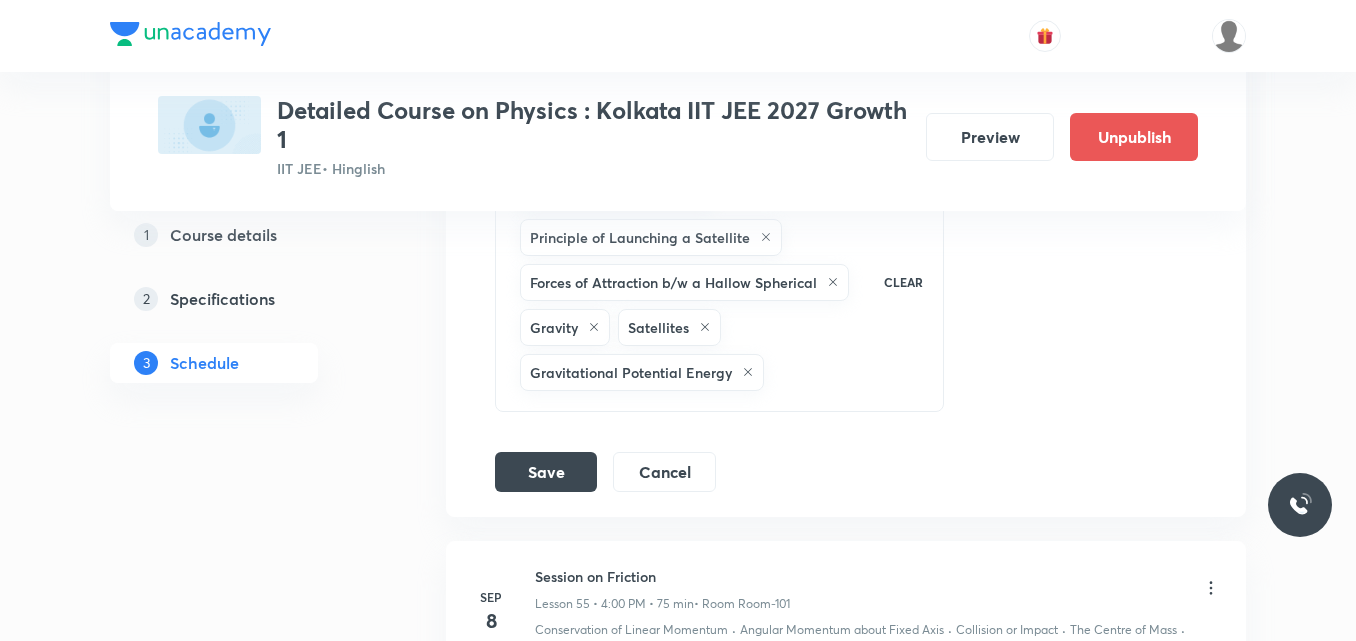 scroll, scrollTop: 9730, scrollLeft: 0, axis: vertical 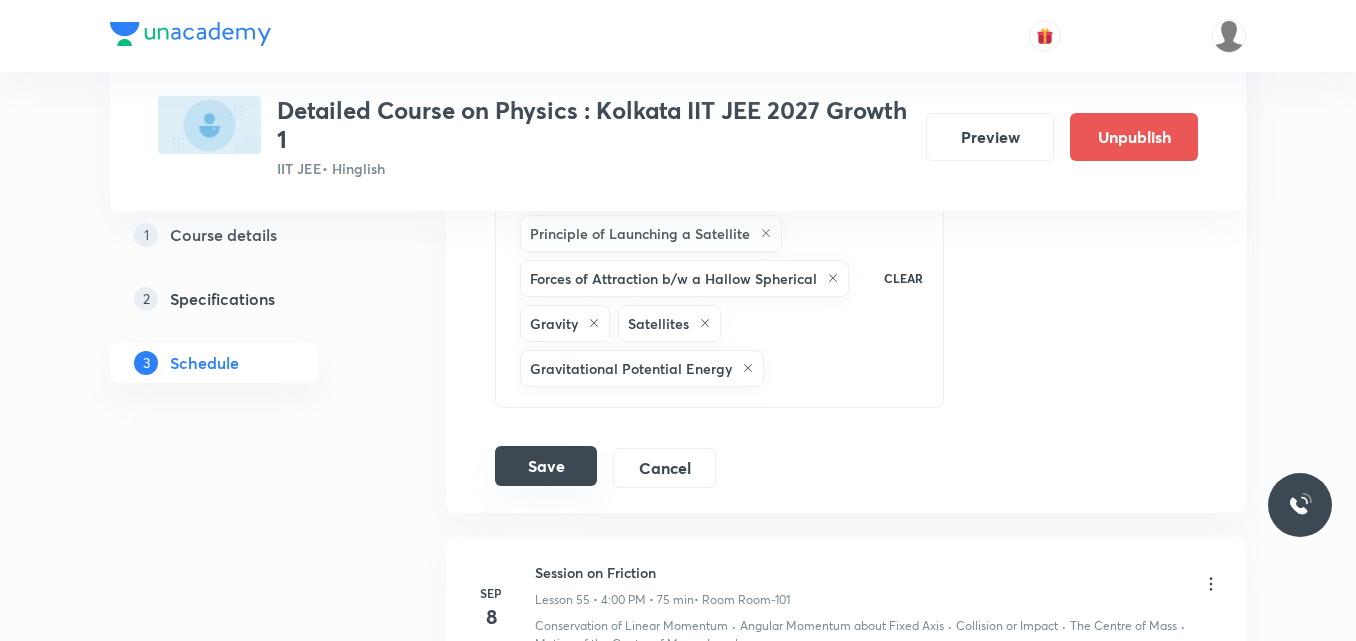 click on "Save" at bounding box center (546, 466) 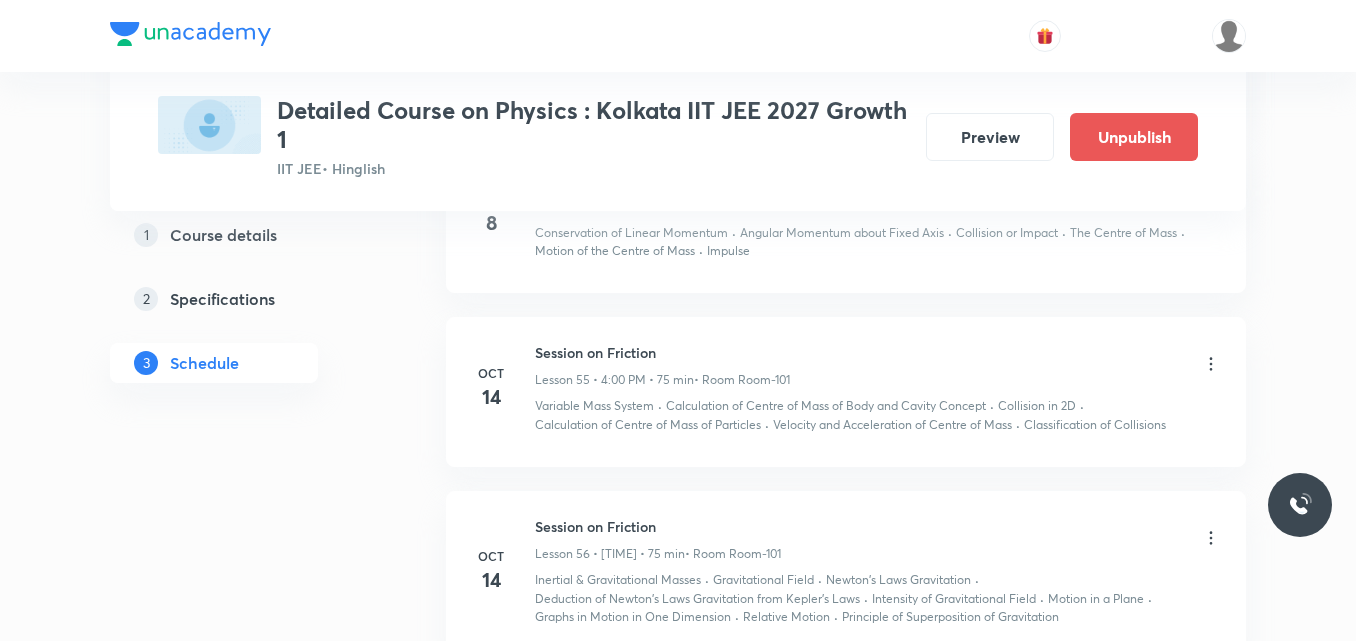 scroll, scrollTop: 9000, scrollLeft: 0, axis: vertical 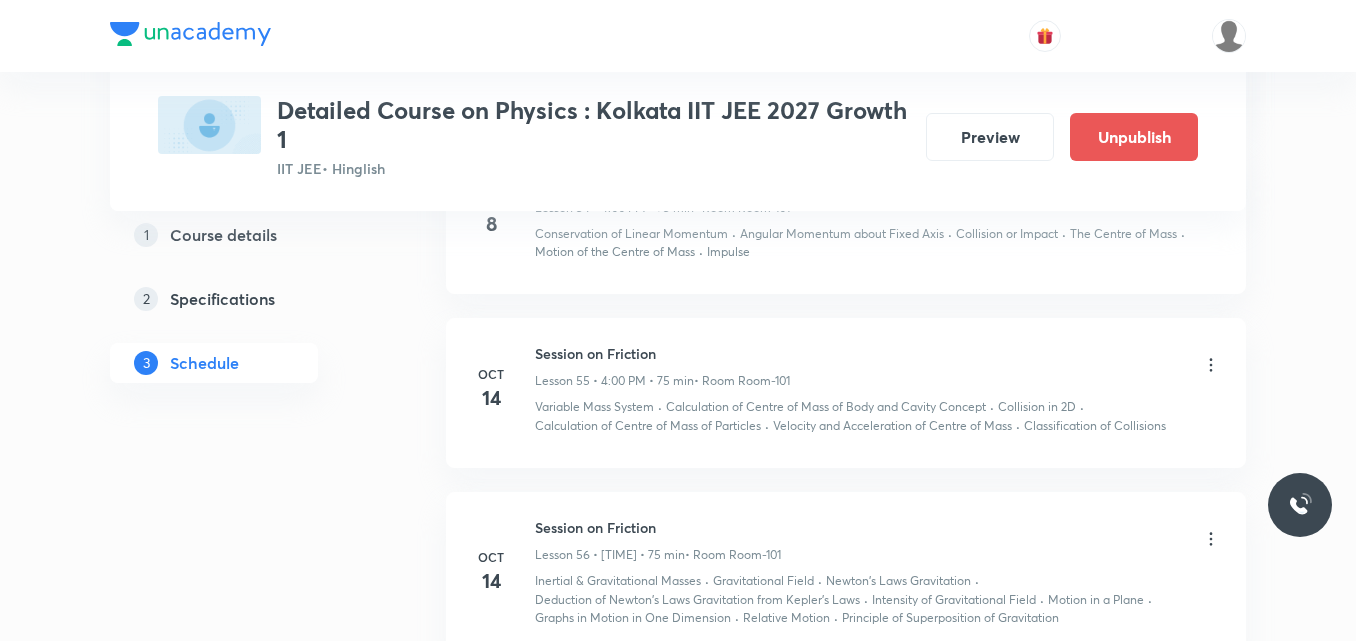 click 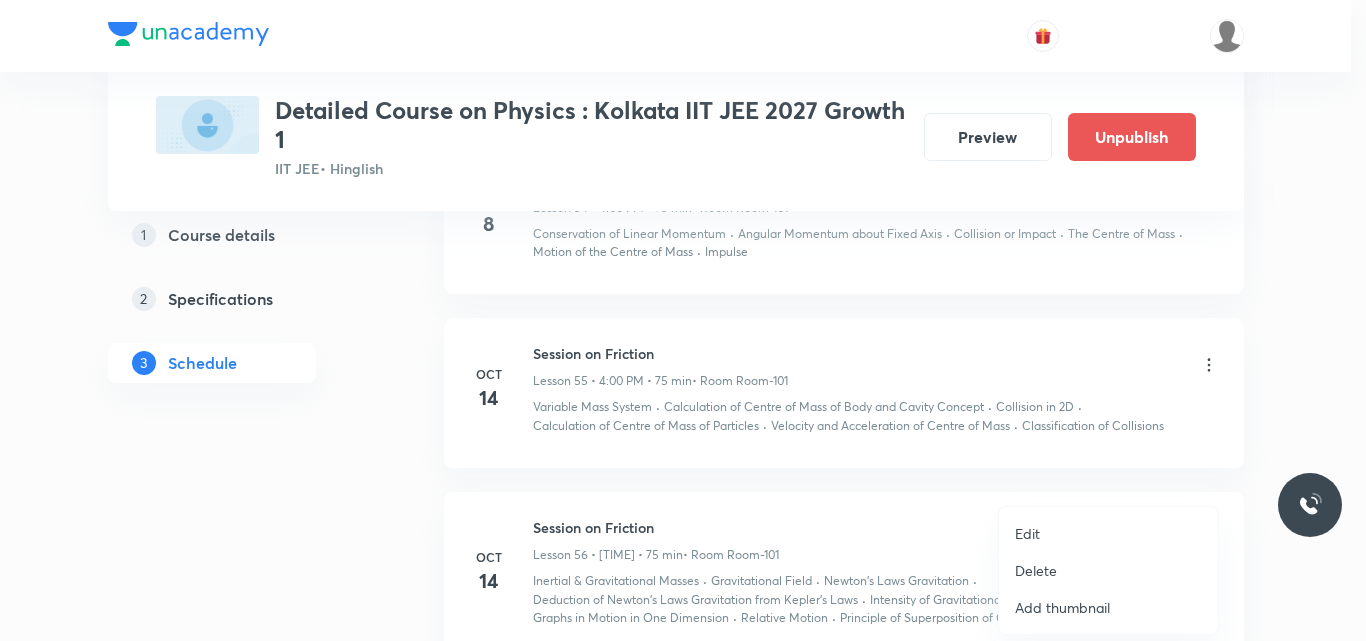 click on "Edit" at bounding box center [1027, 533] 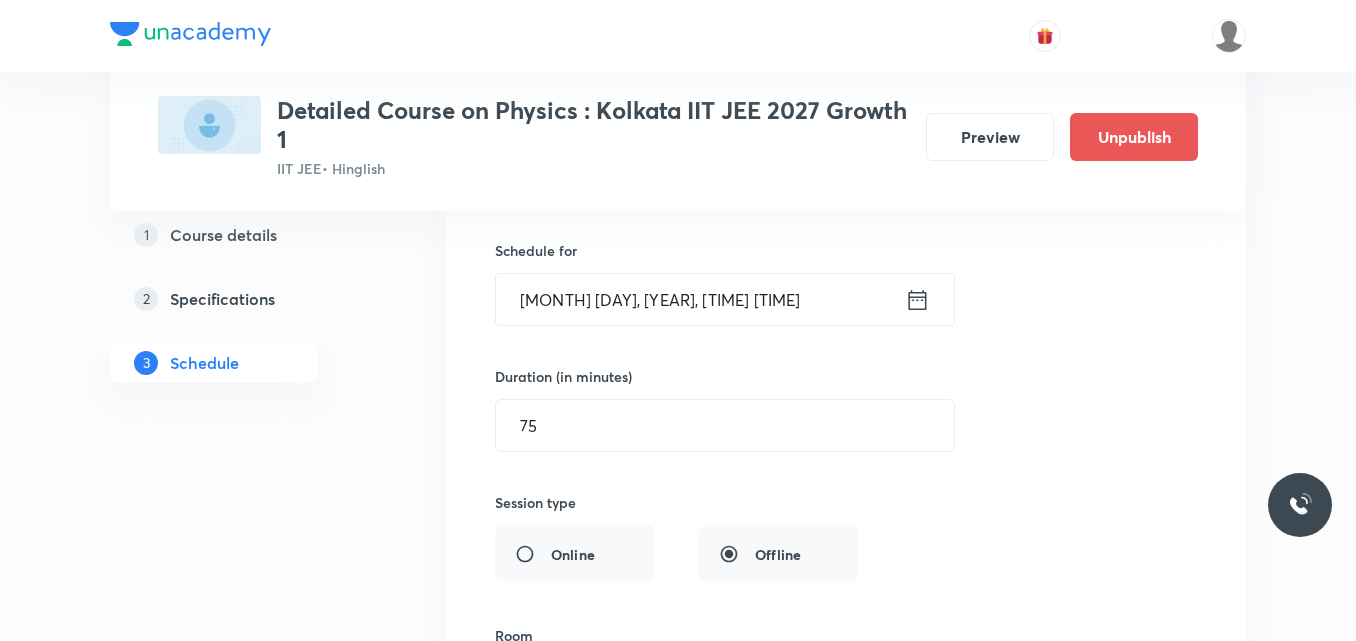 scroll, scrollTop: 9434, scrollLeft: 0, axis: vertical 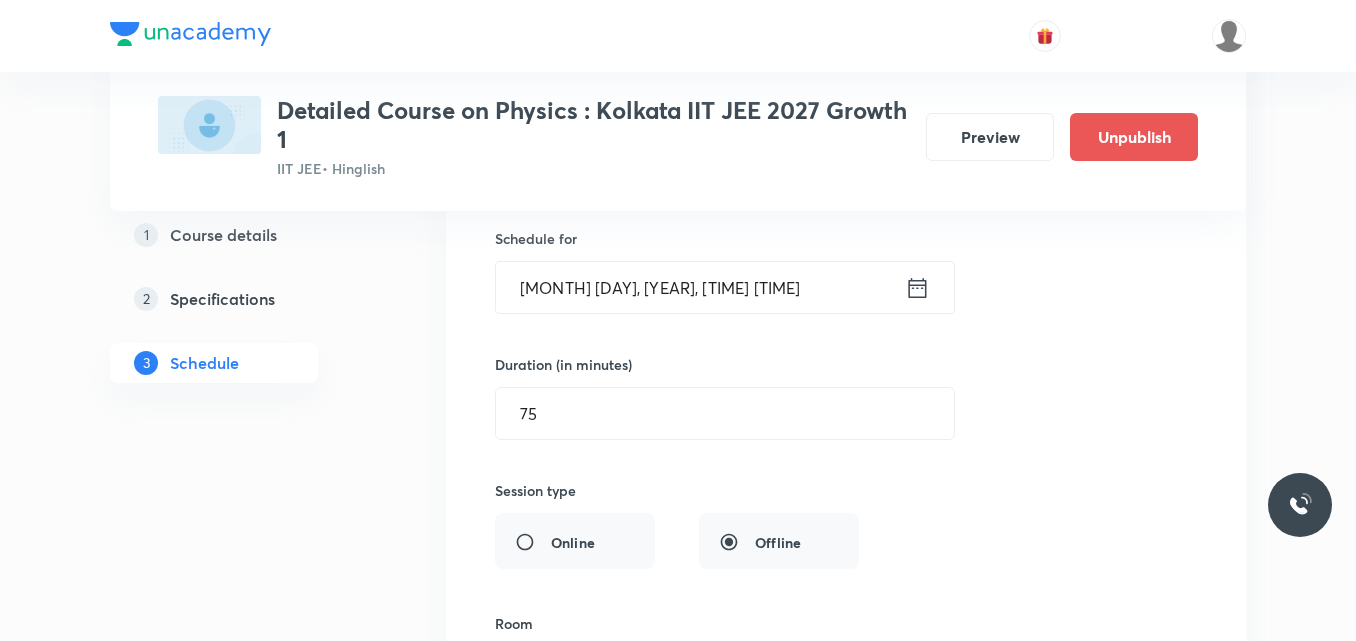 click 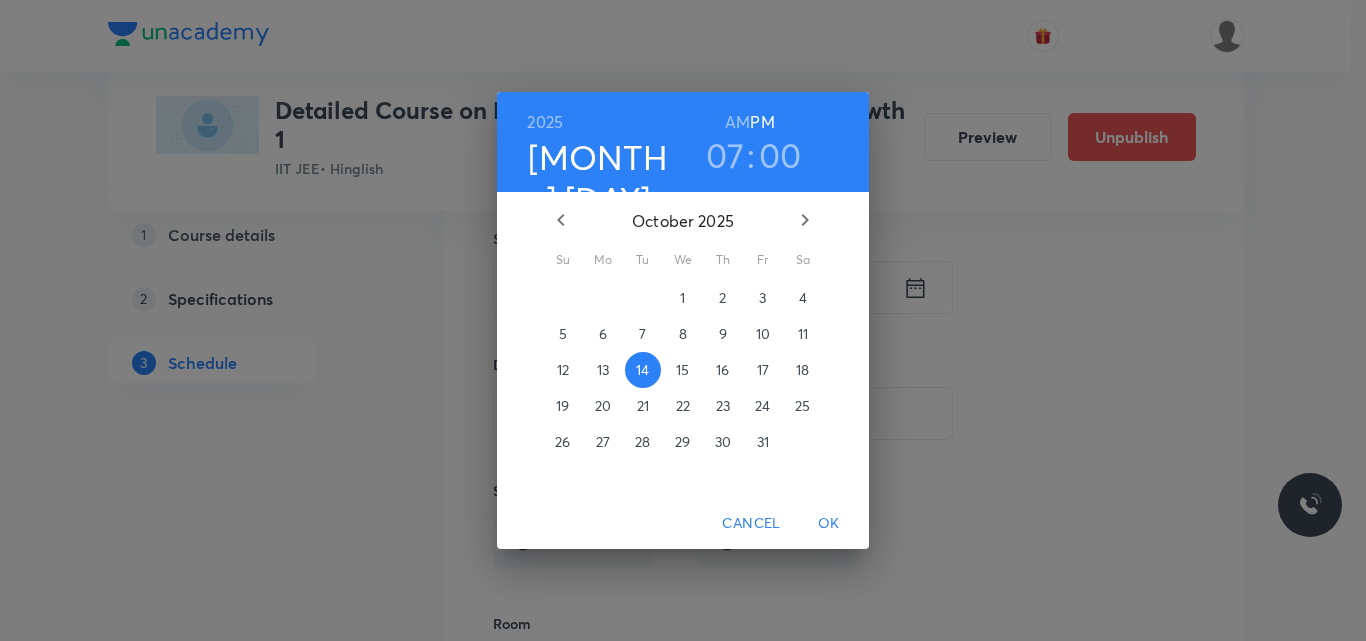 click 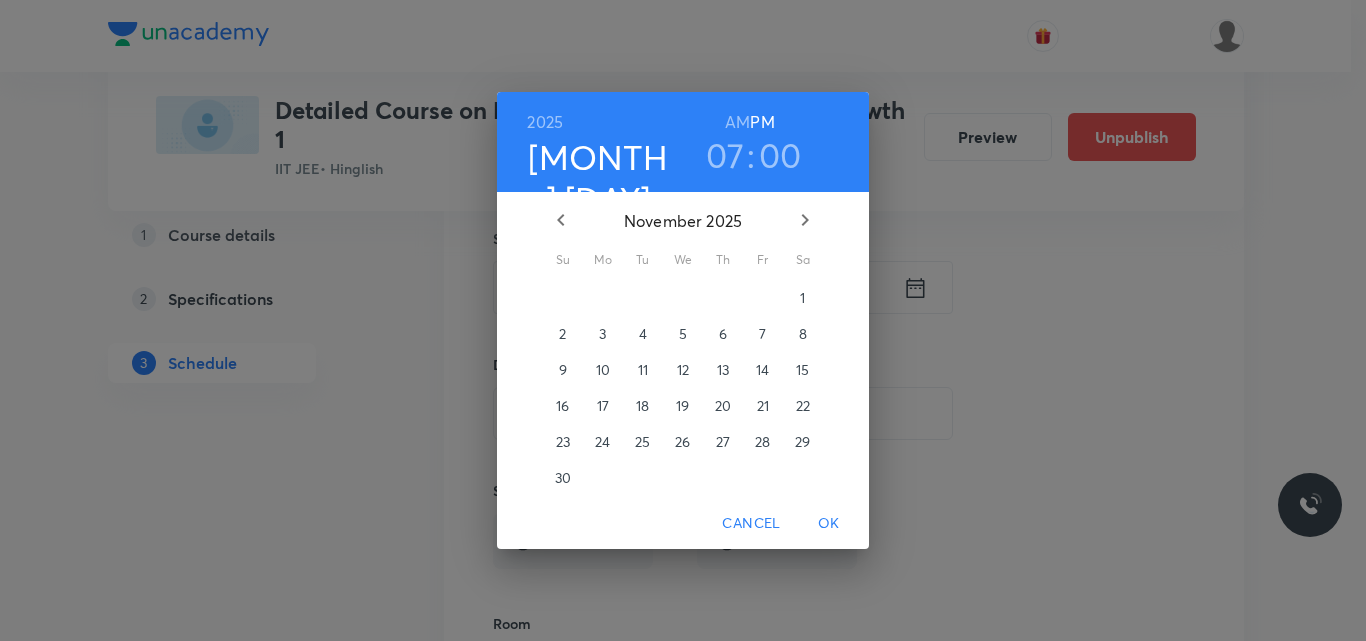 click 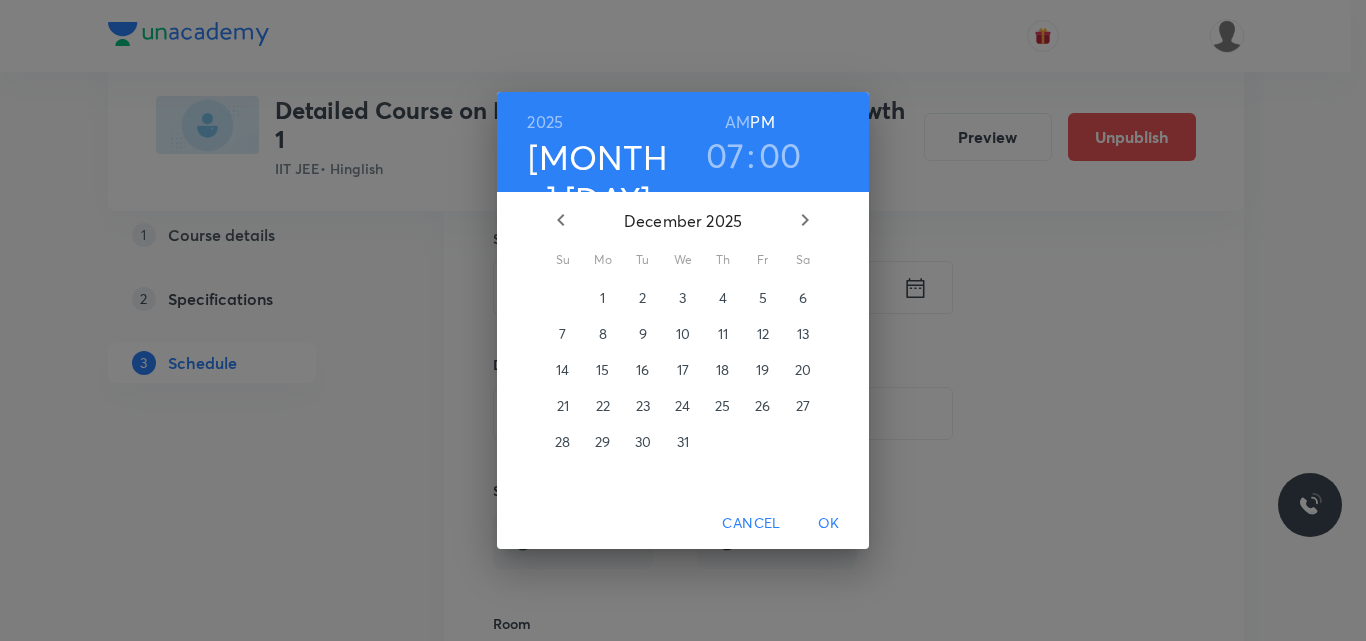 click on "15" at bounding box center [602, 370] 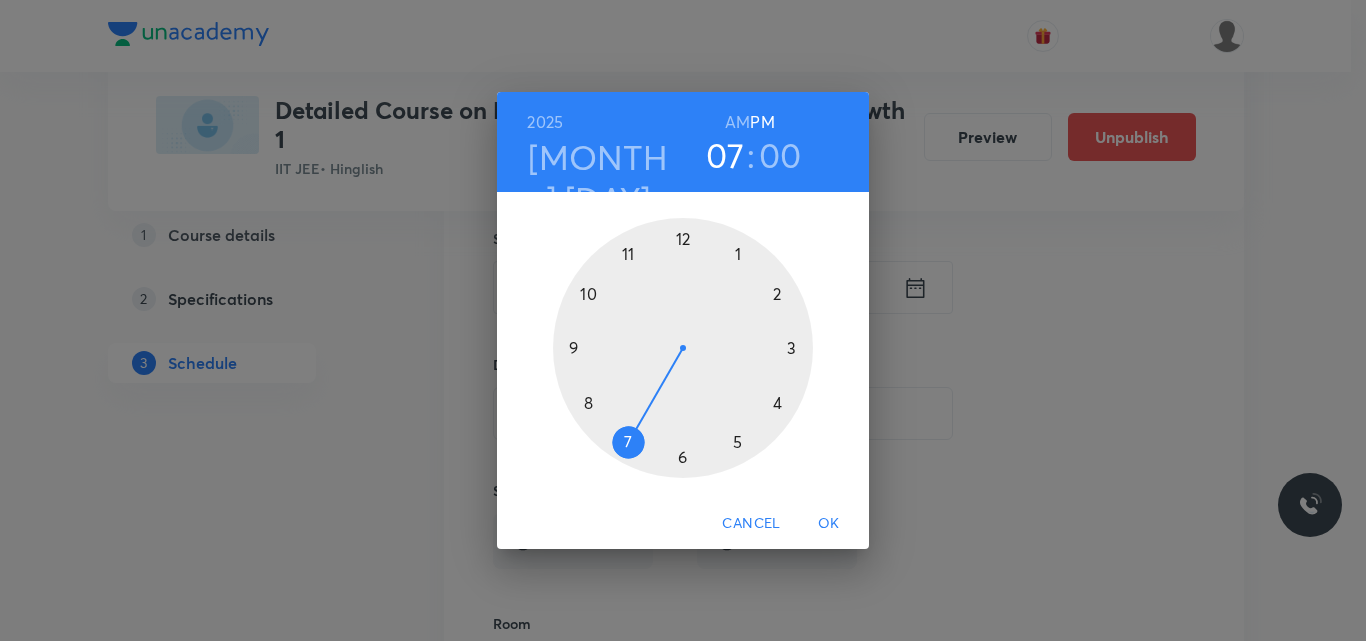 click on "OK" at bounding box center (829, 523) 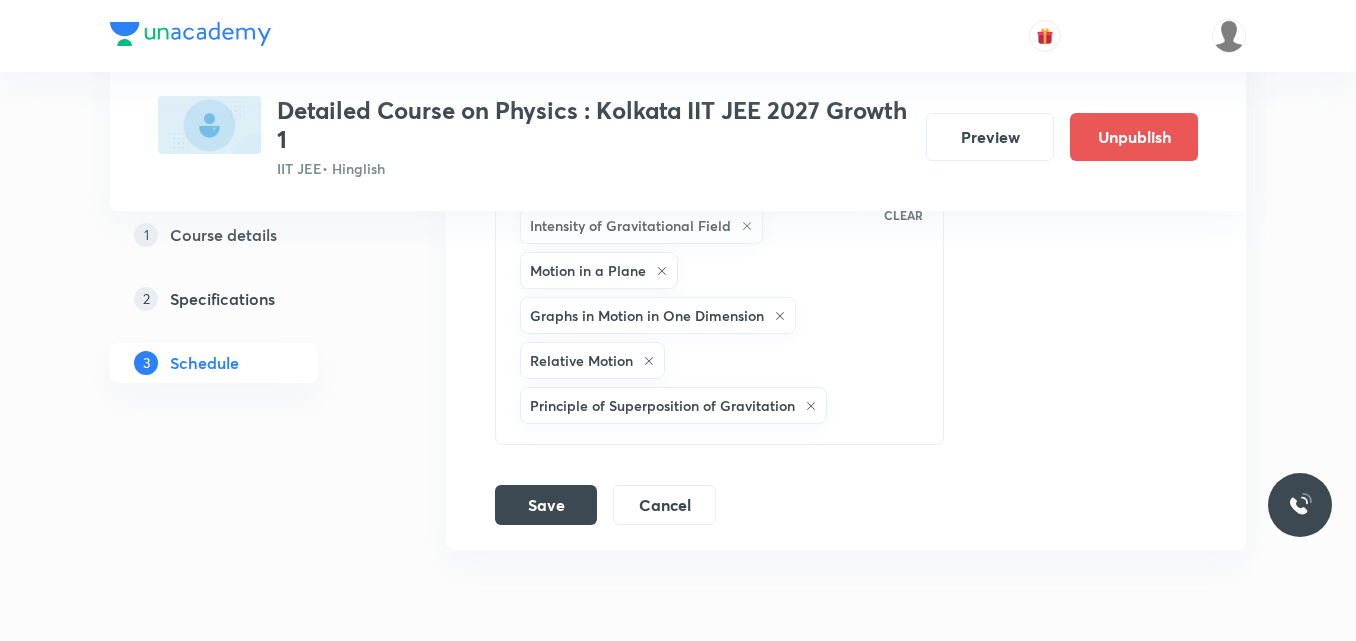 scroll, scrollTop: 10238, scrollLeft: 0, axis: vertical 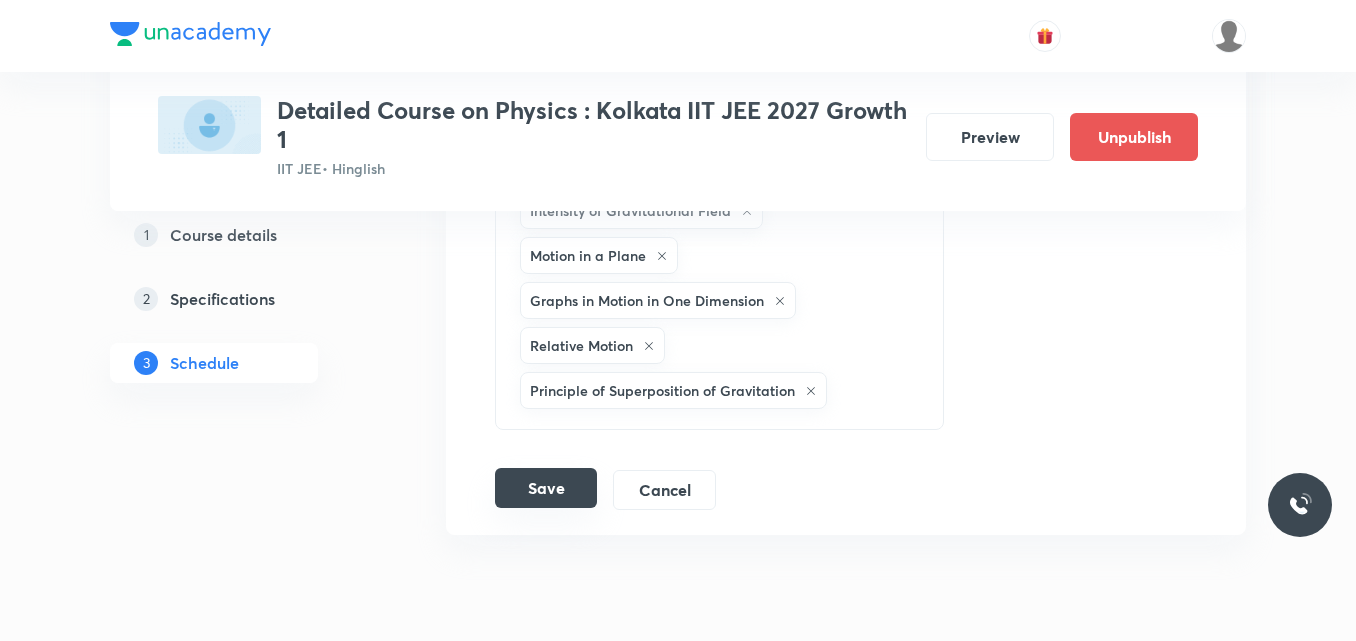 click on "Save" at bounding box center (546, 488) 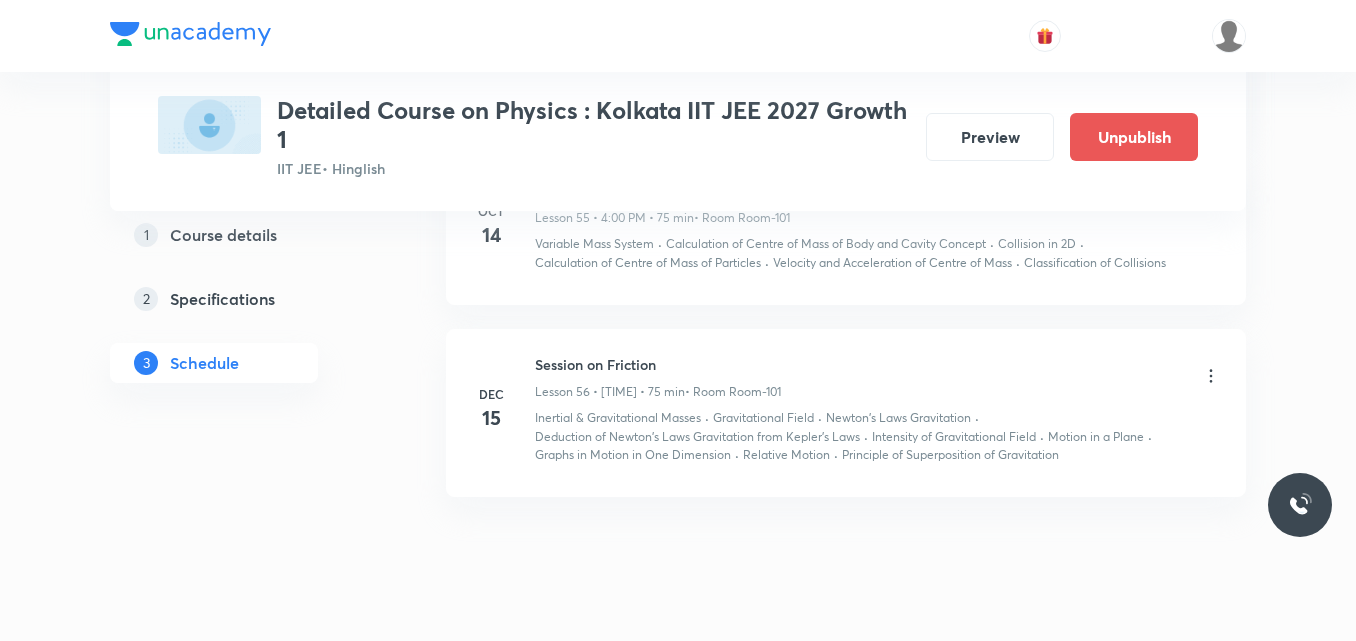 scroll, scrollTop: 9195, scrollLeft: 0, axis: vertical 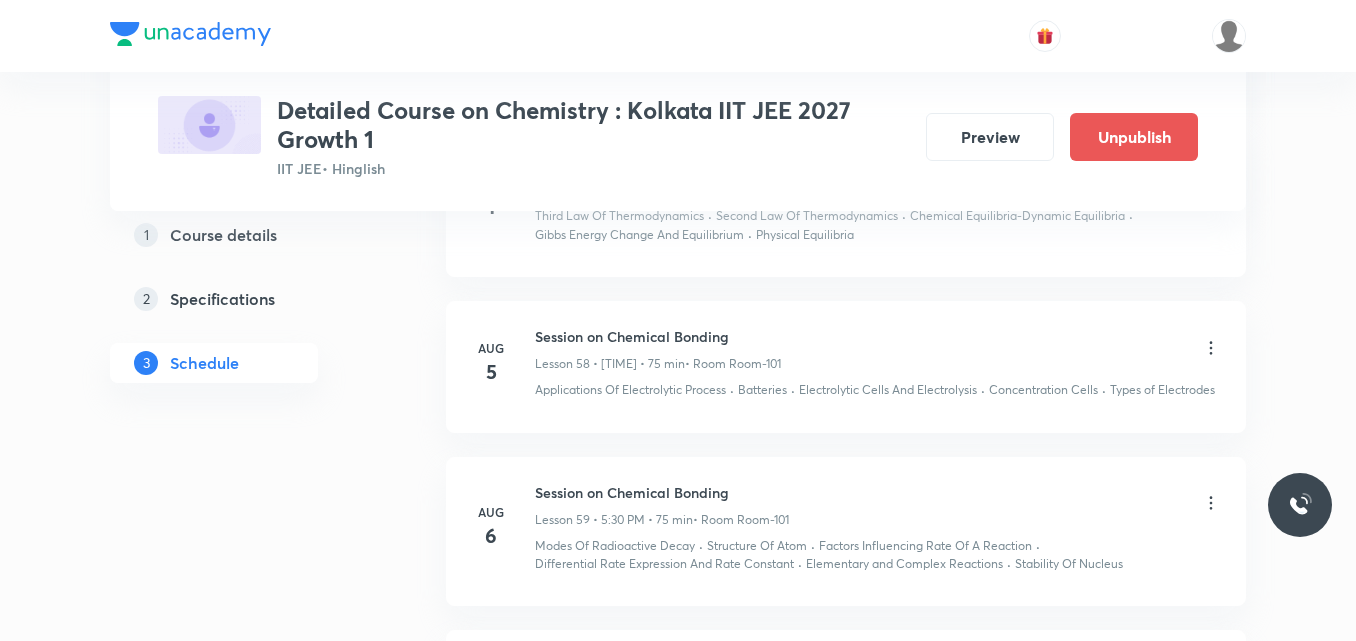 click 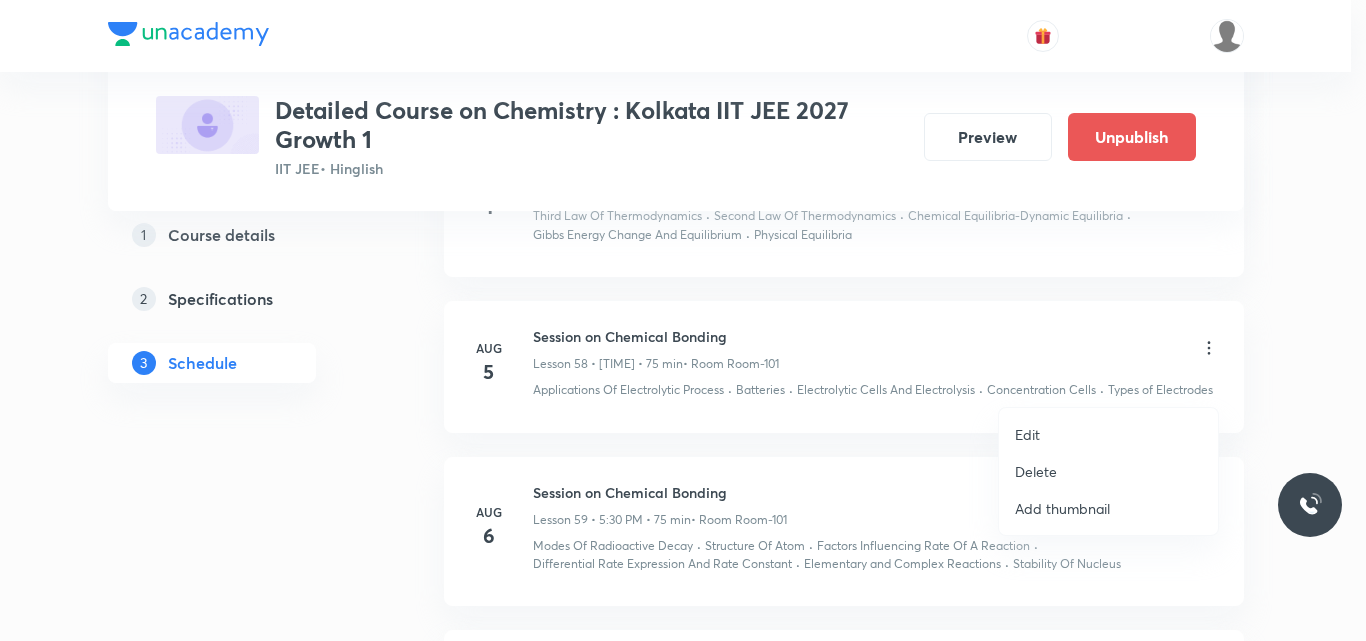 click on "Edit" at bounding box center (1027, 434) 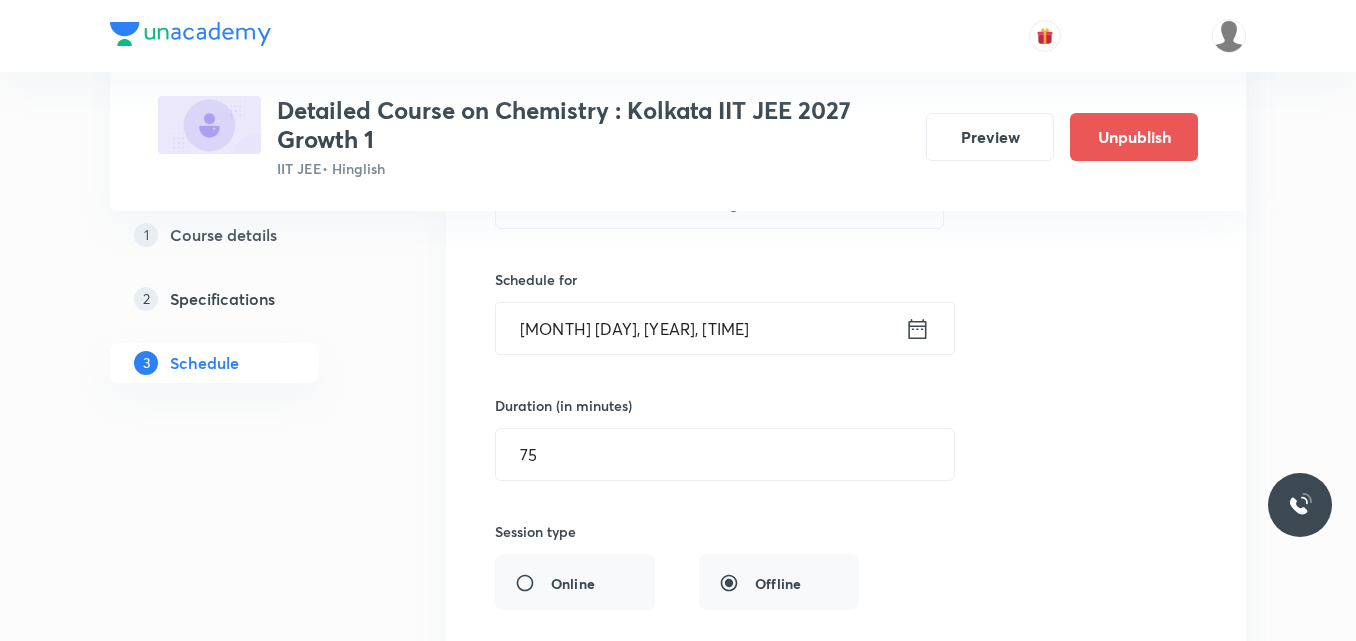 scroll, scrollTop: 10011, scrollLeft: 0, axis: vertical 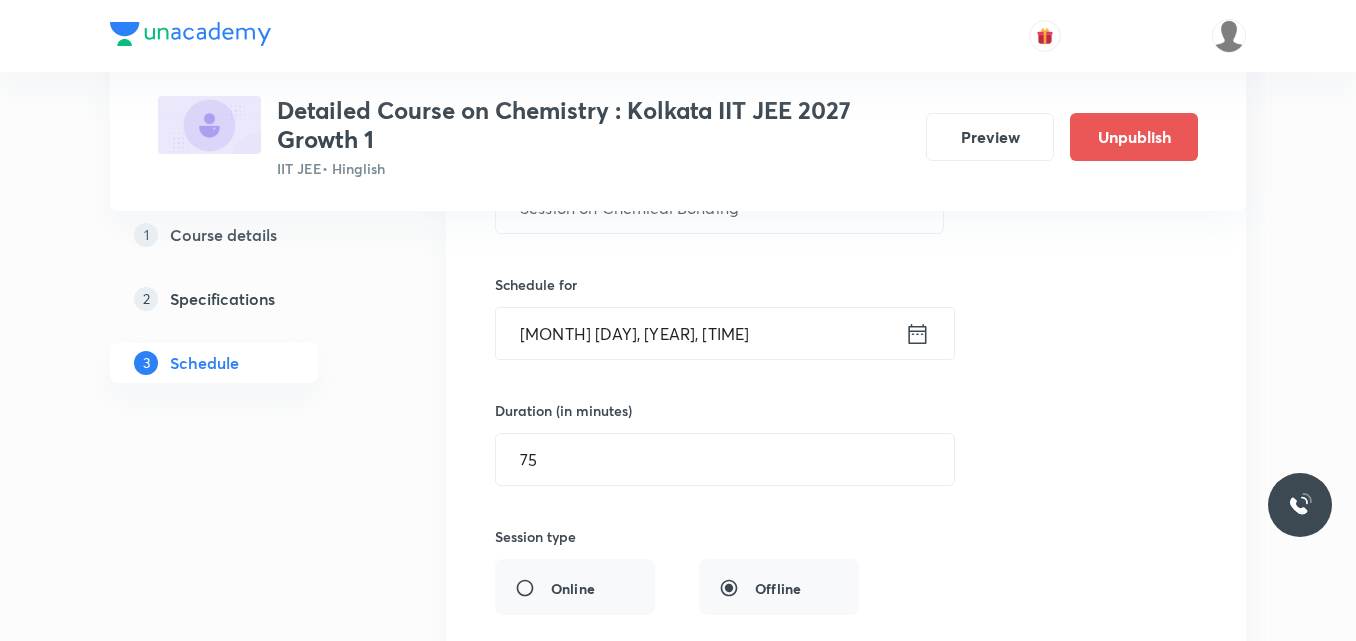 click 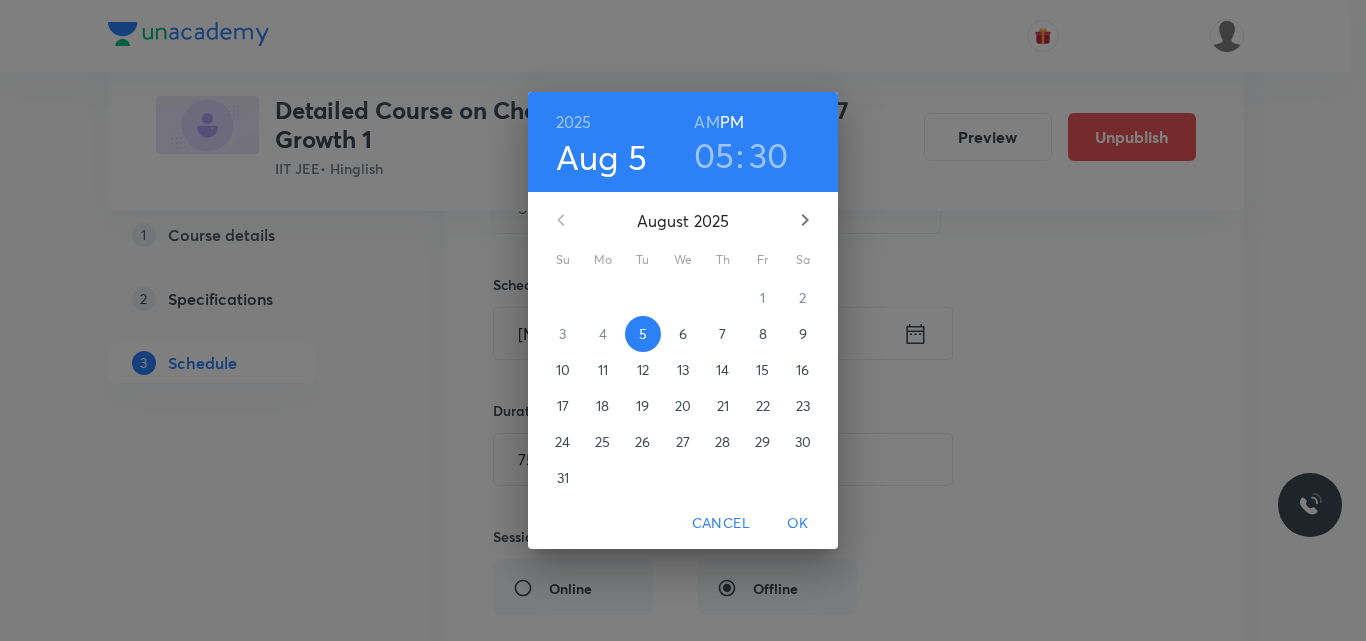 click 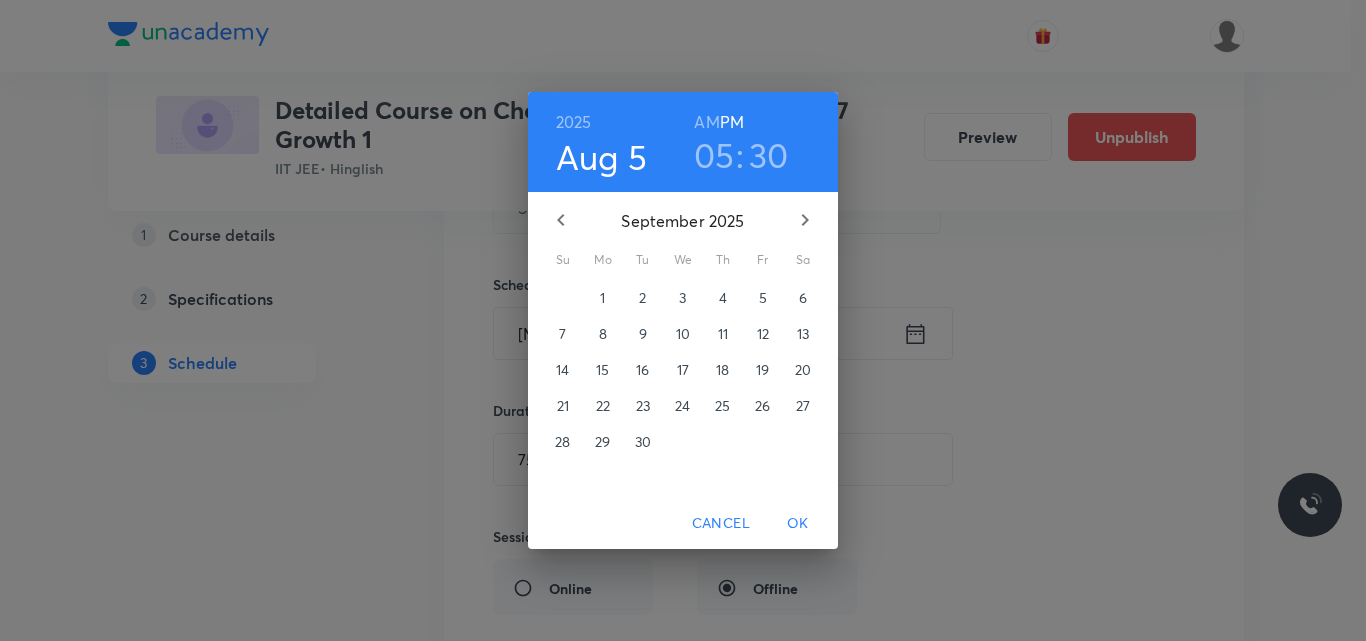 click on "16" at bounding box center (642, 370) 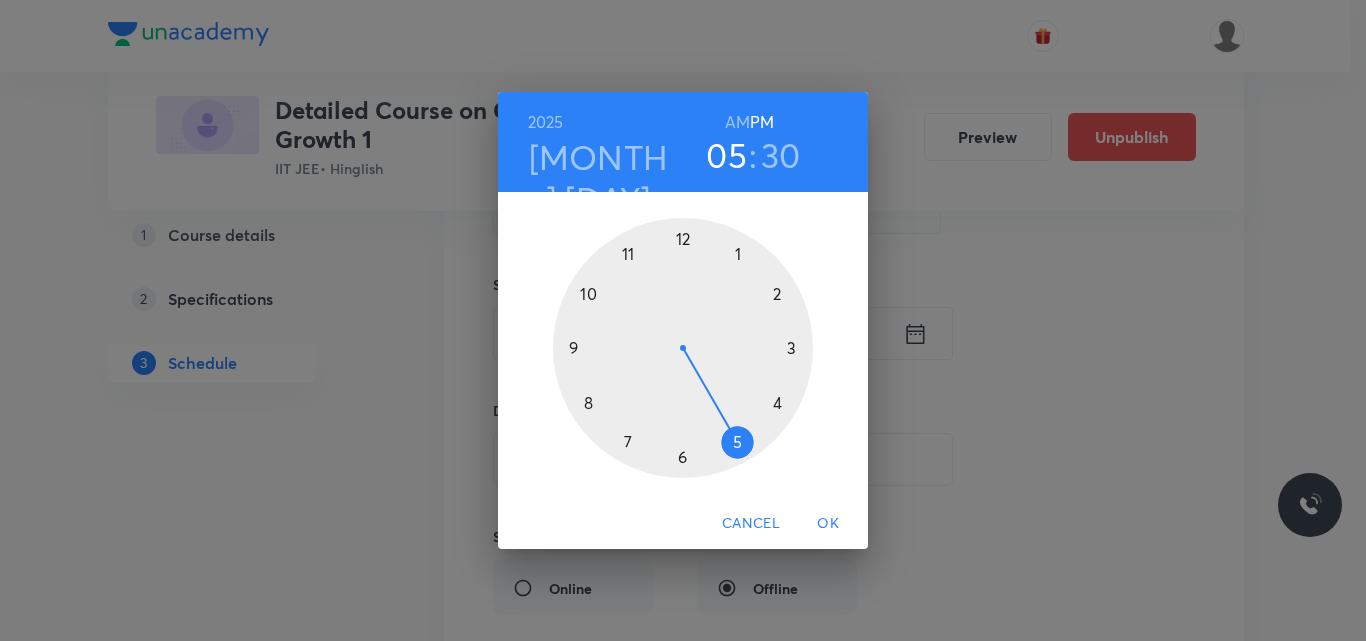click on "OK" at bounding box center (828, 523) 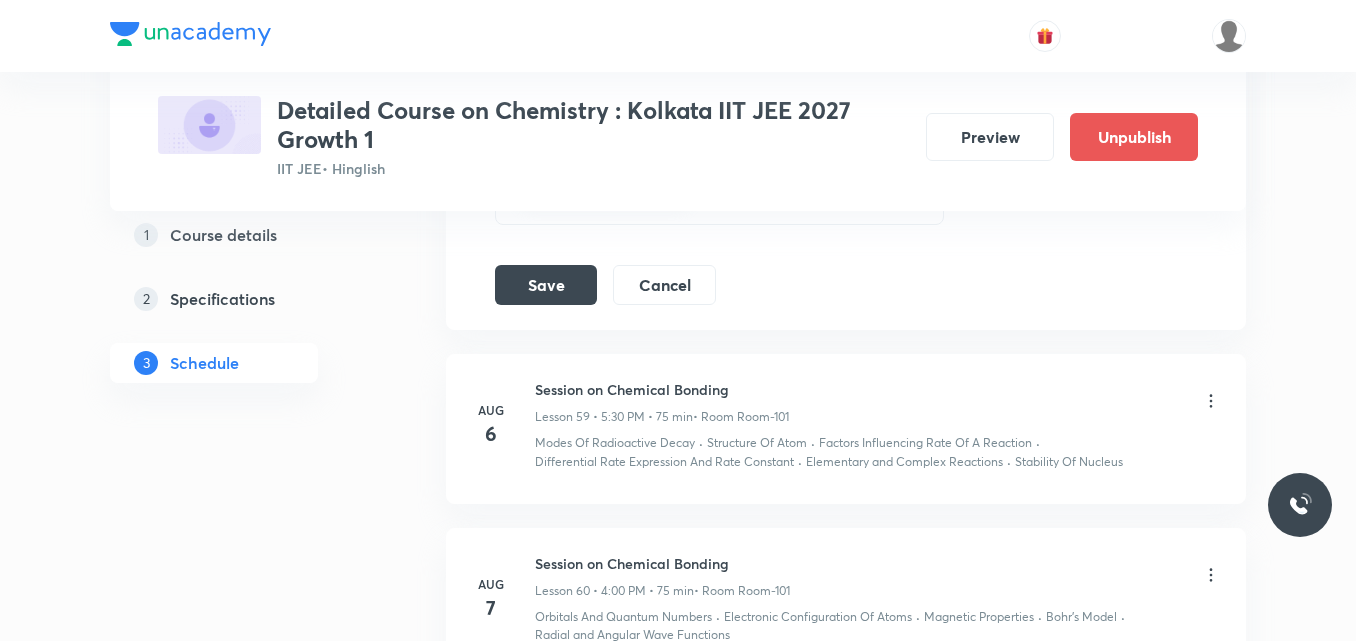 scroll, scrollTop: 10858, scrollLeft: 0, axis: vertical 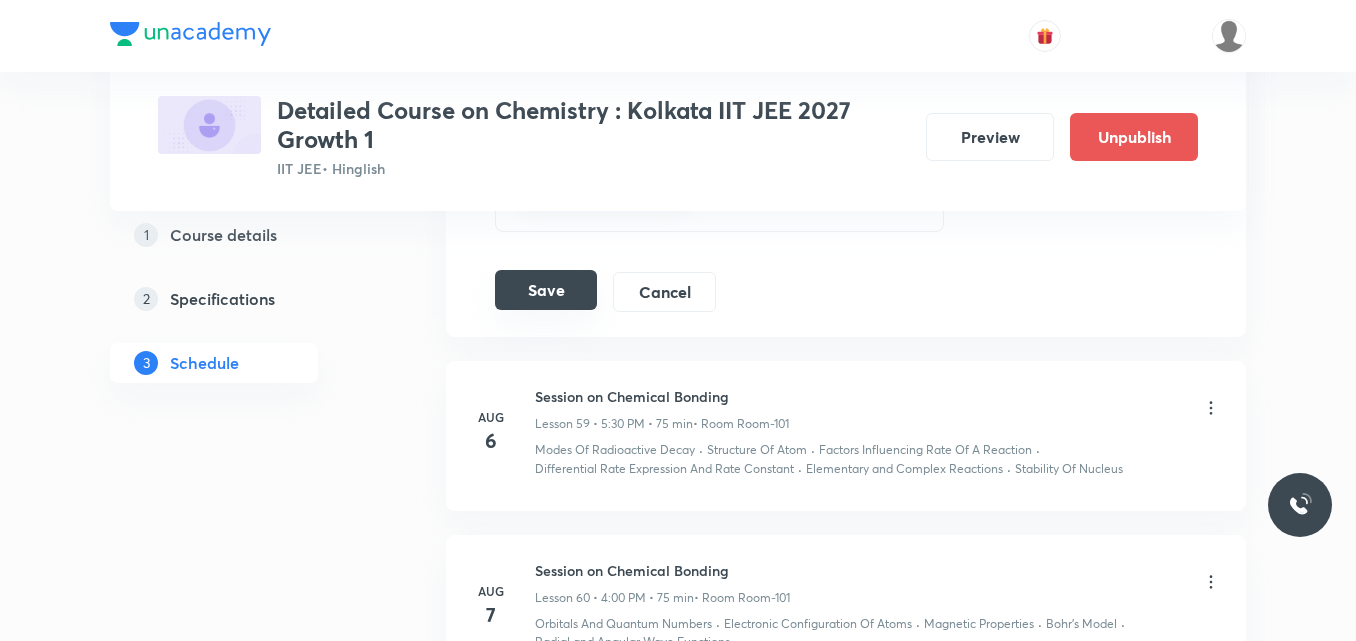 click on "Save" at bounding box center [546, 290] 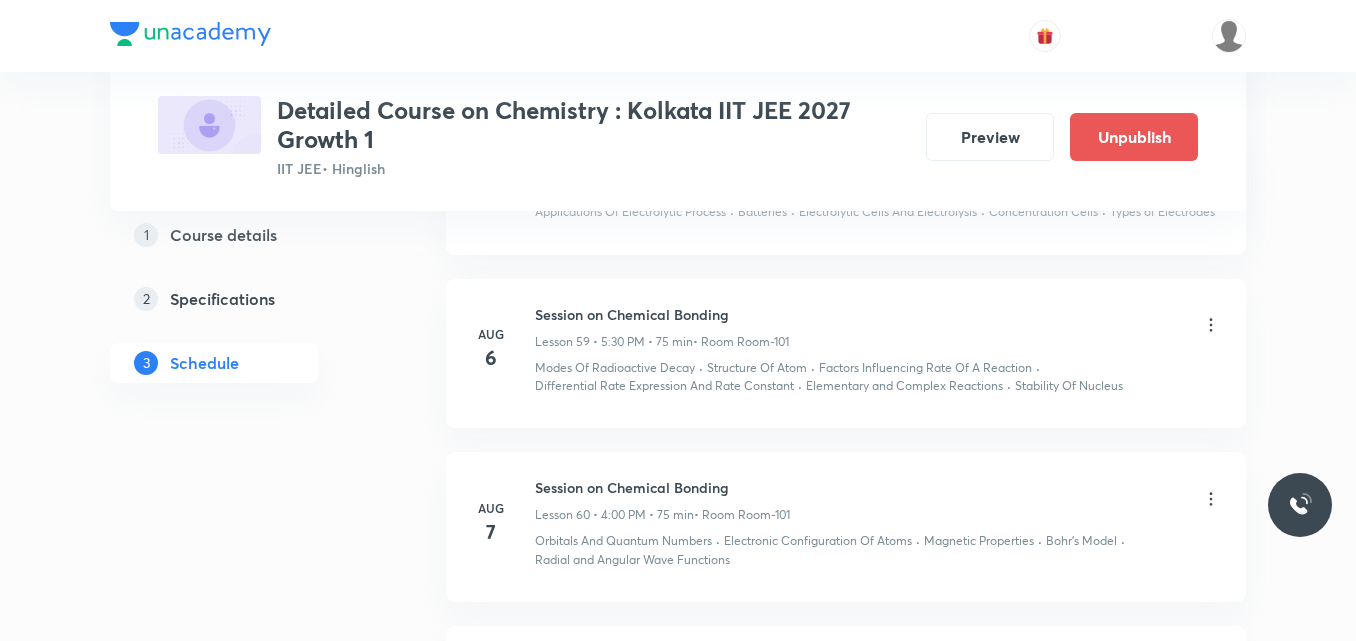 scroll, scrollTop: 9993, scrollLeft: 0, axis: vertical 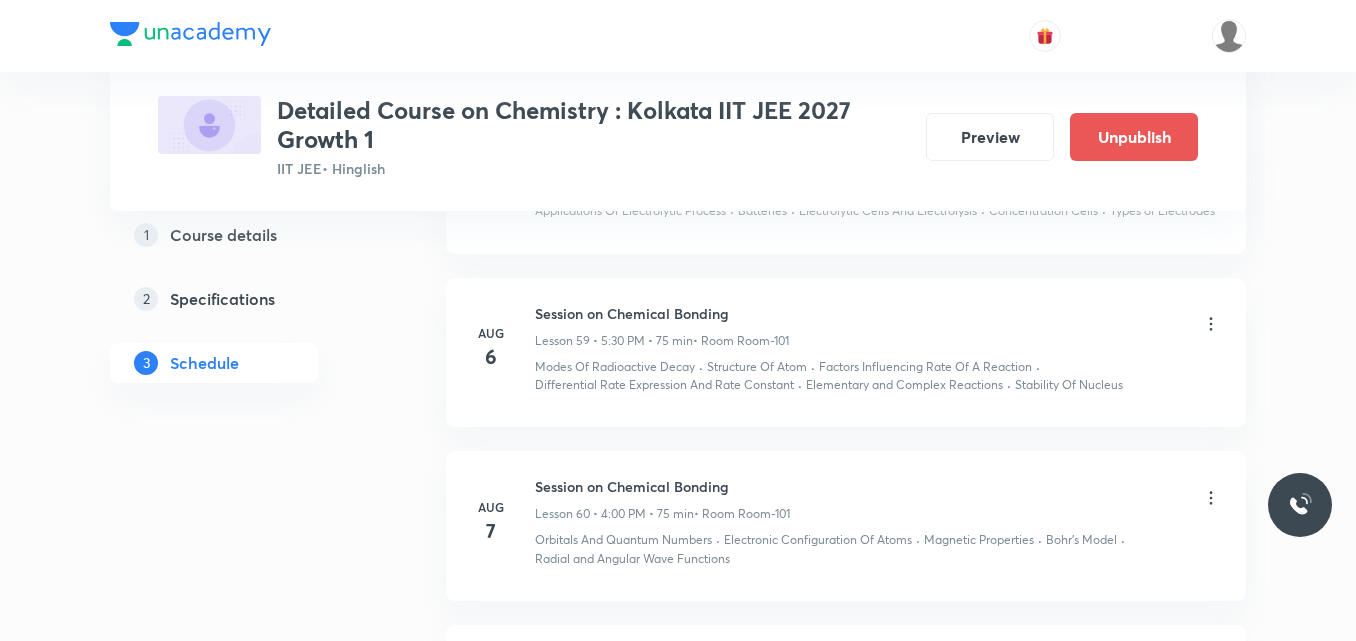 click 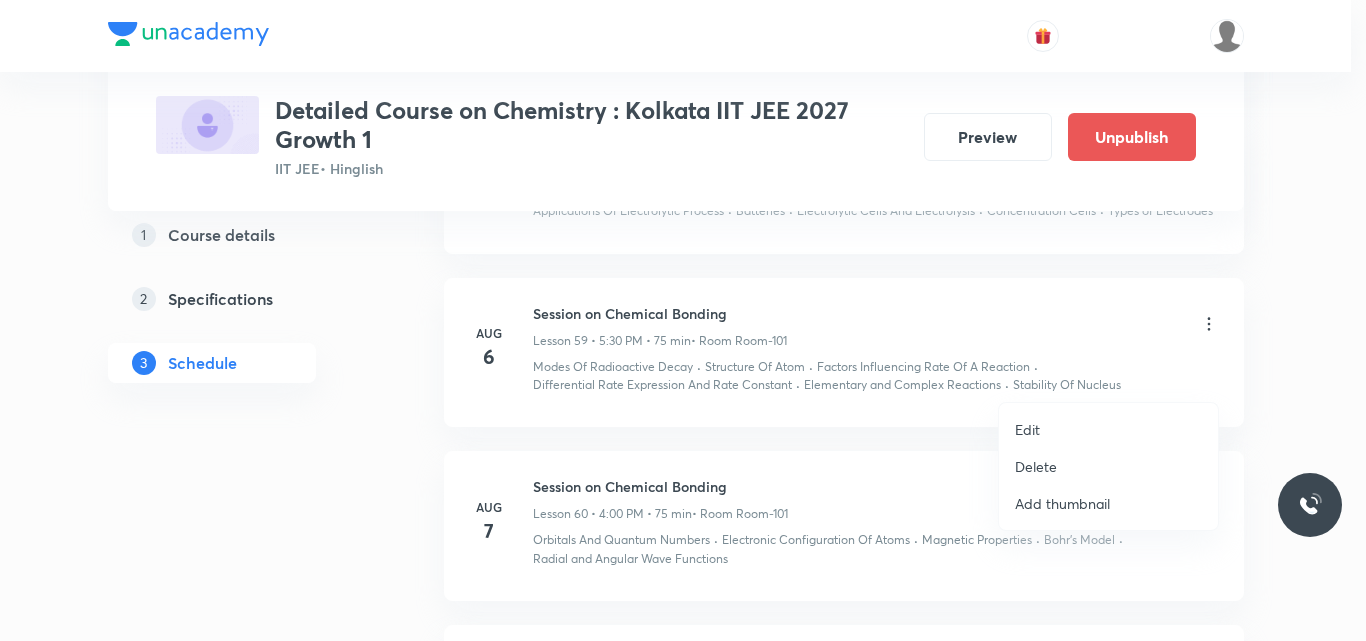 click on "Edit" at bounding box center [1027, 429] 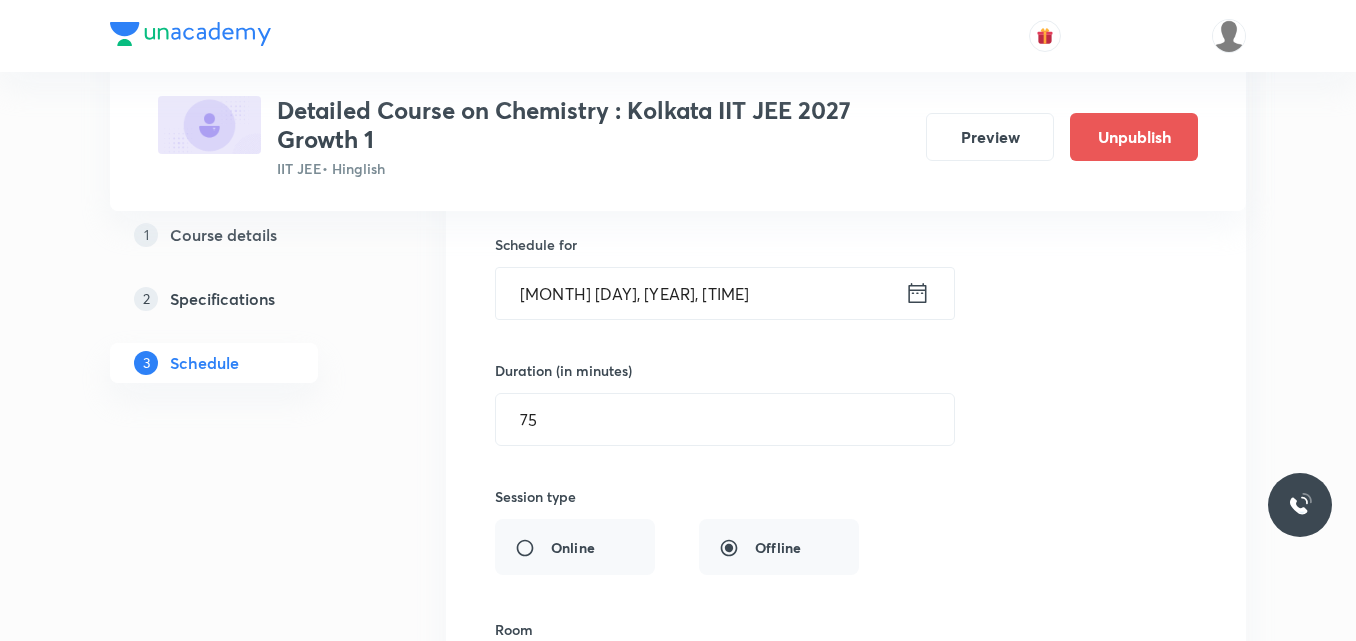 scroll, scrollTop: 10206, scrollLeft: 0, axis: vertical 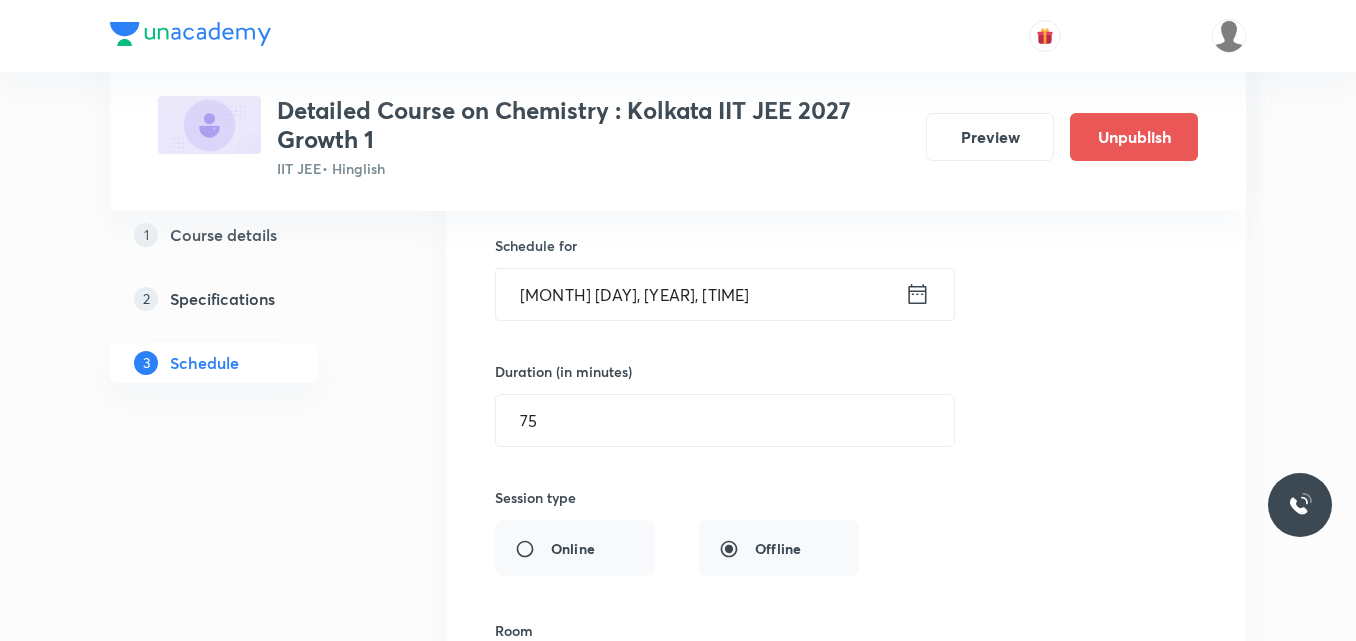 click 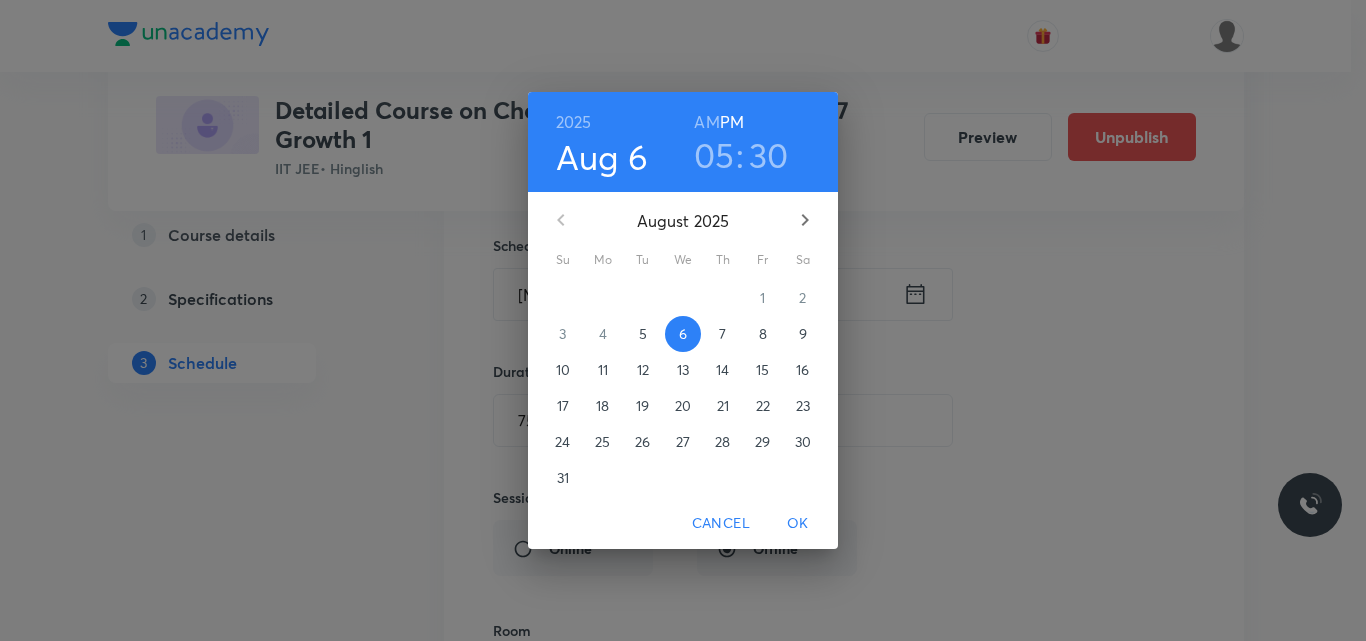 click 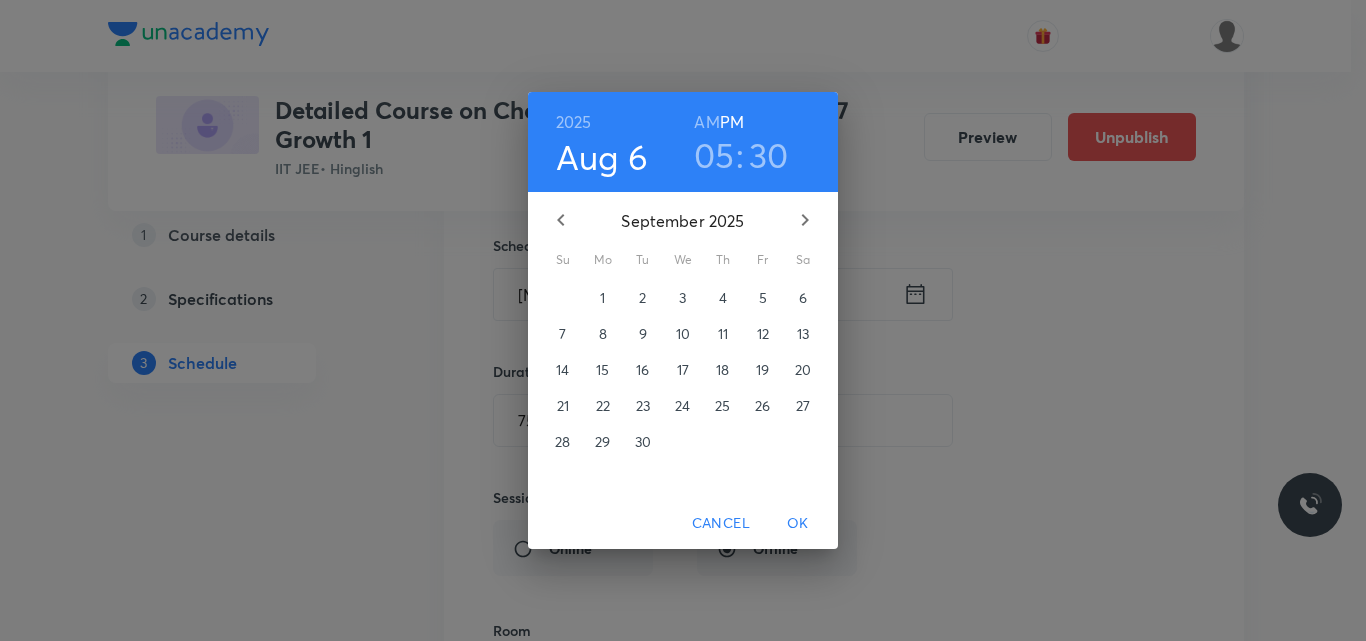 click 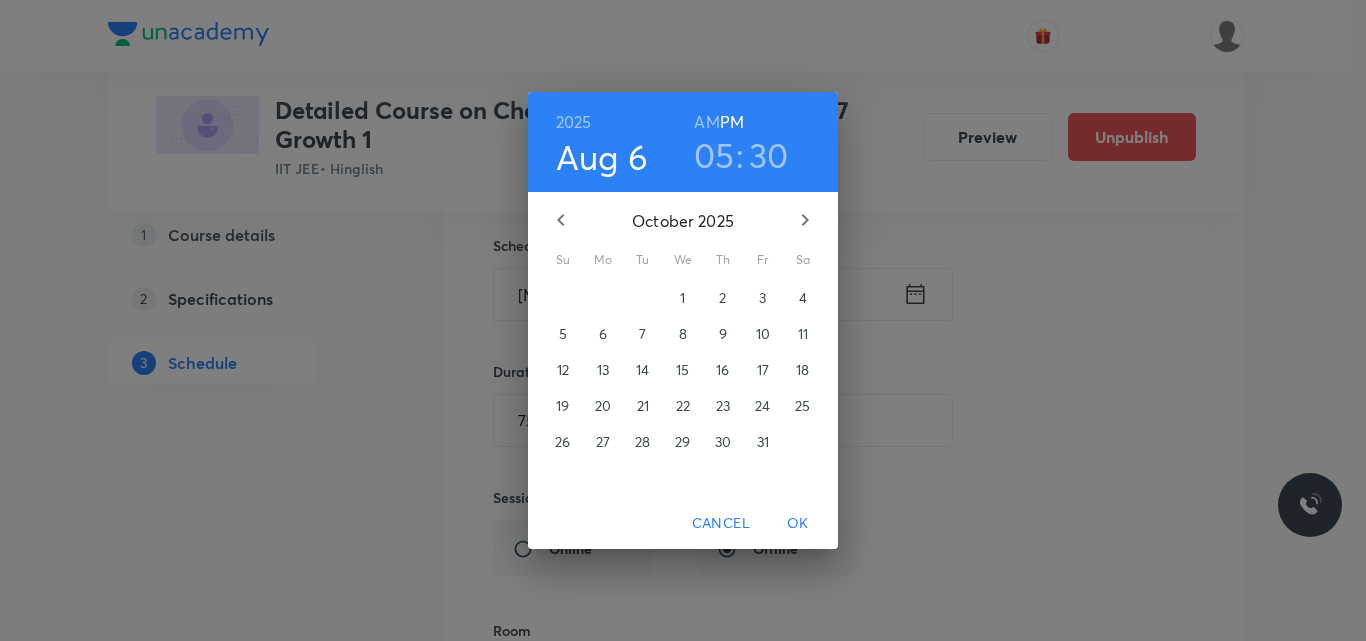 click on "7" at bounding box center [642, 334] 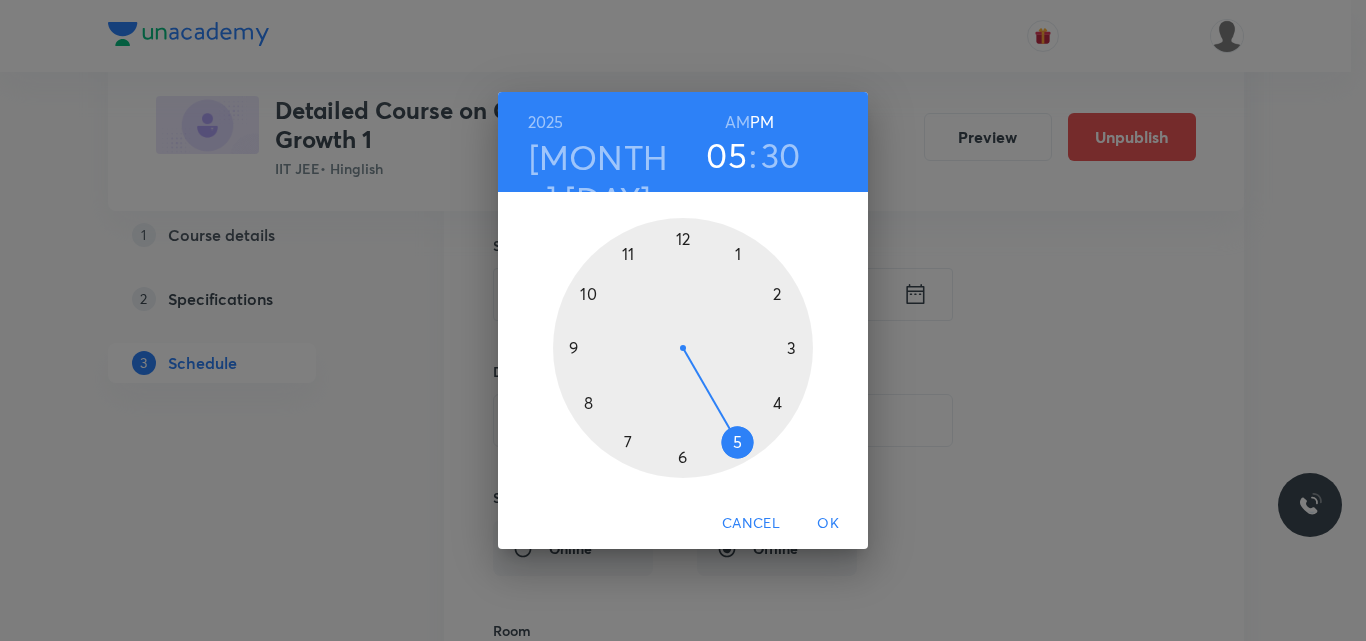 click on "OK" at bounding box center (828, 523) 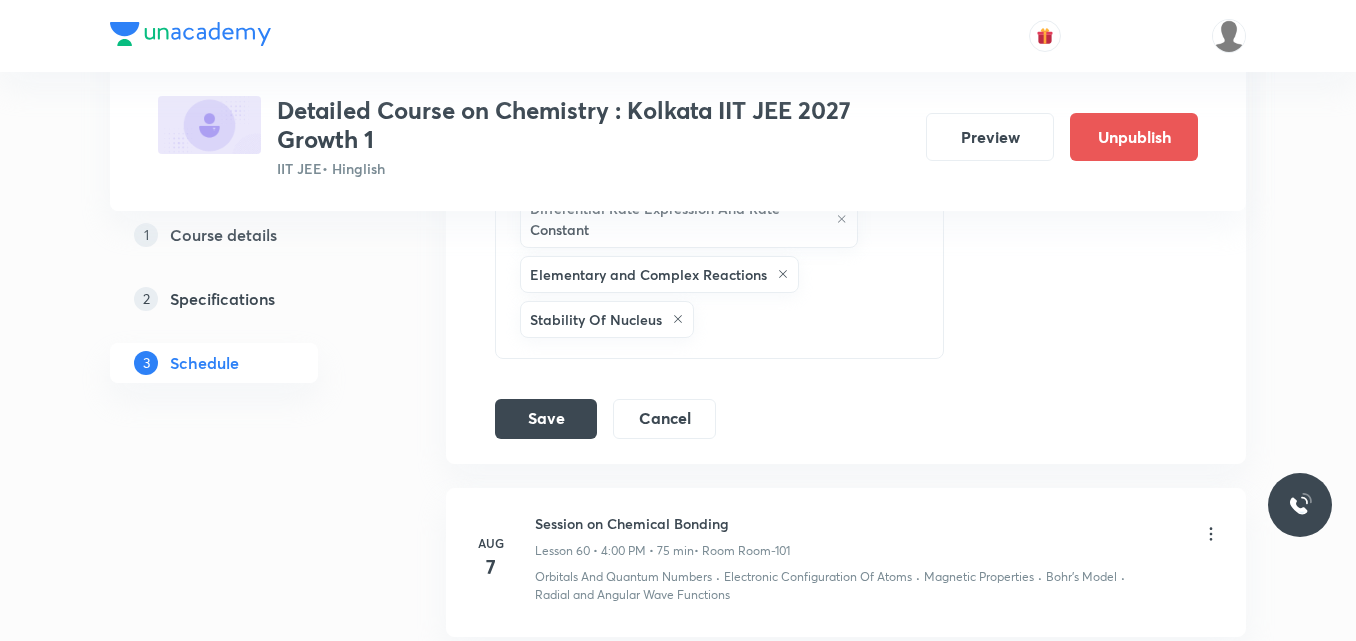 scroll, scrollTop: 10961, scrollLeft: 0, axis: vertical 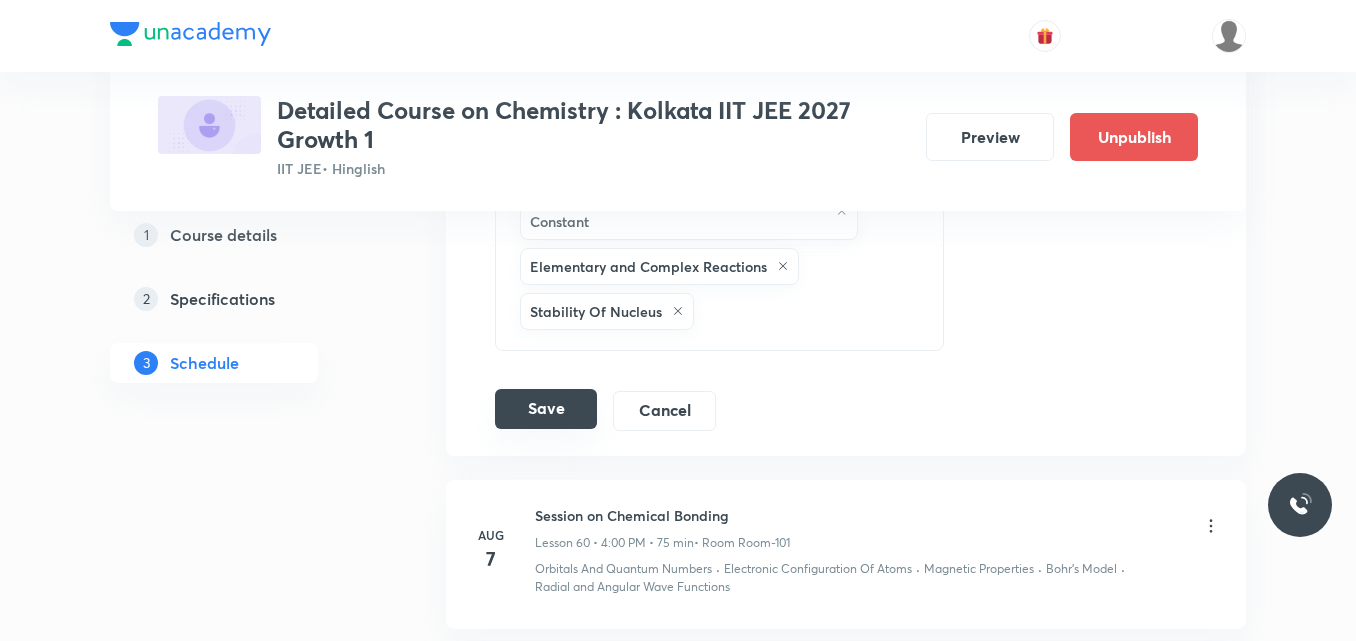 click on "Save" at bounding box center (546, 409) 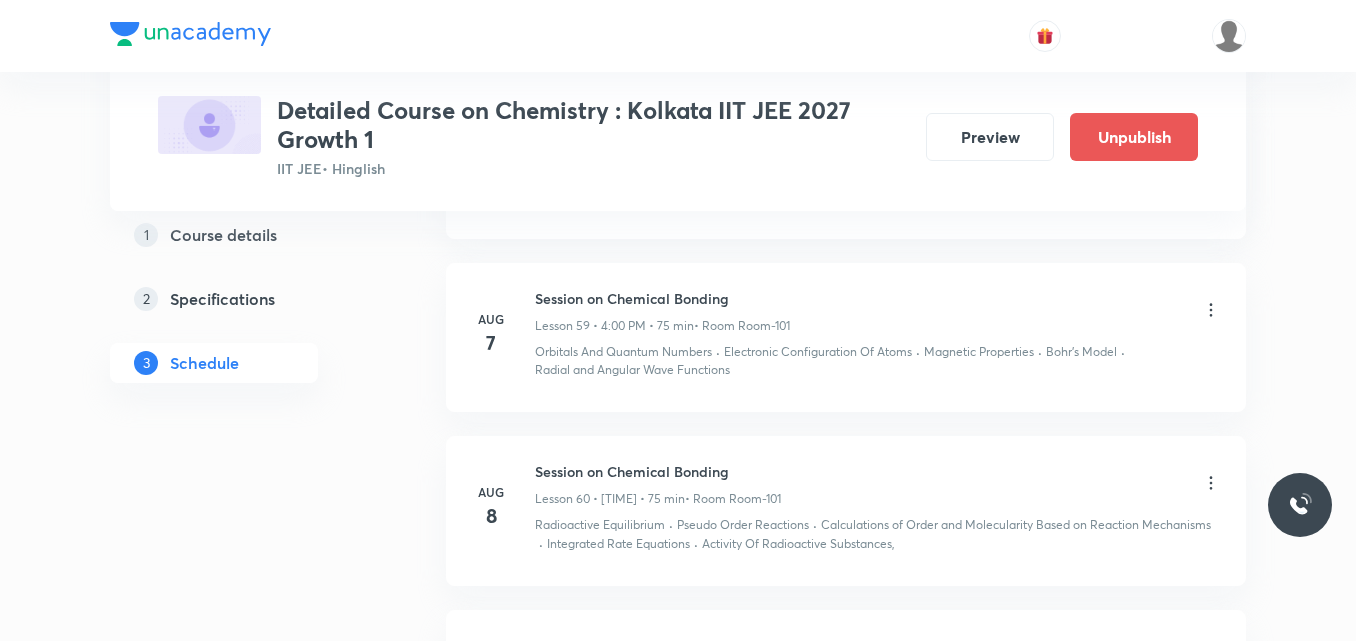 scroll, scrollTop: 10043, scrollLeft: 0, axis: vertical 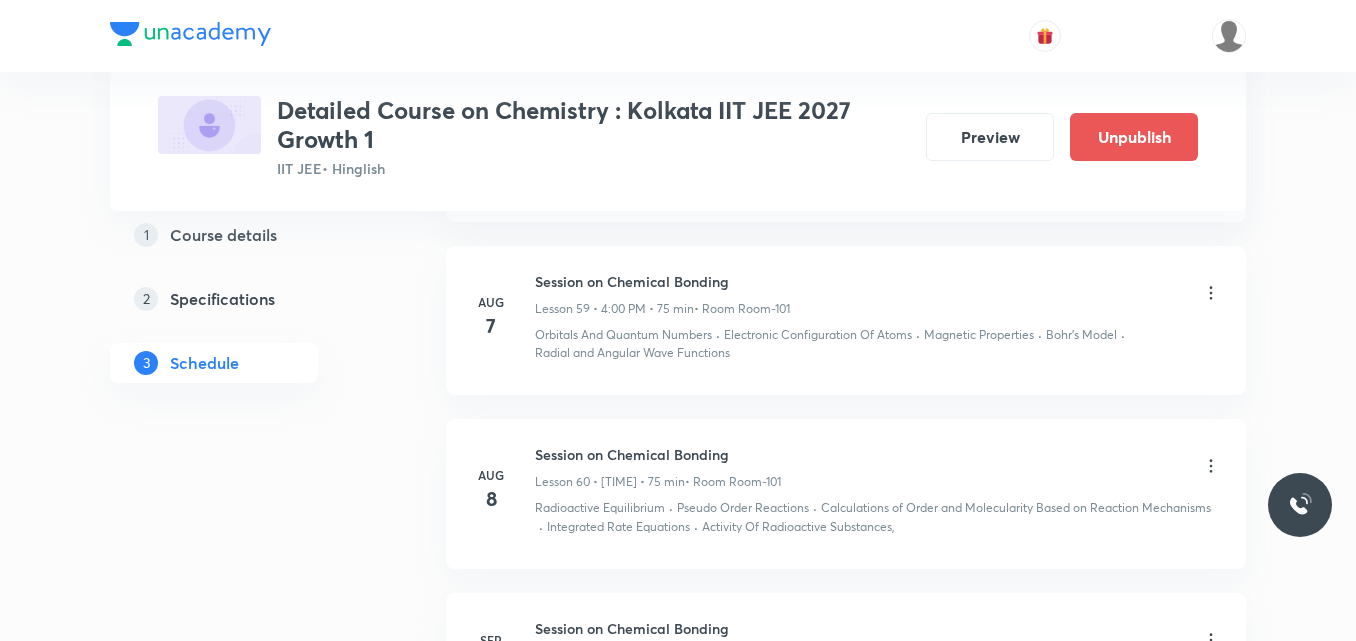 click 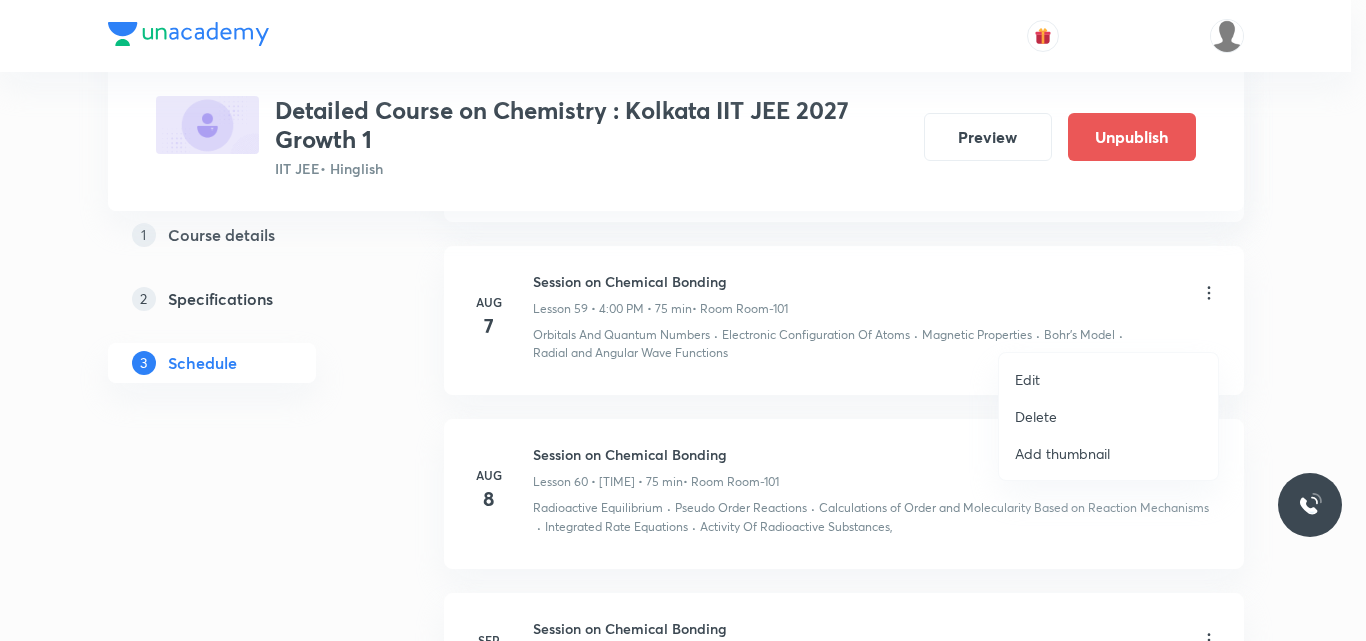 click on "Edit" at bounding box center [1027, 379] 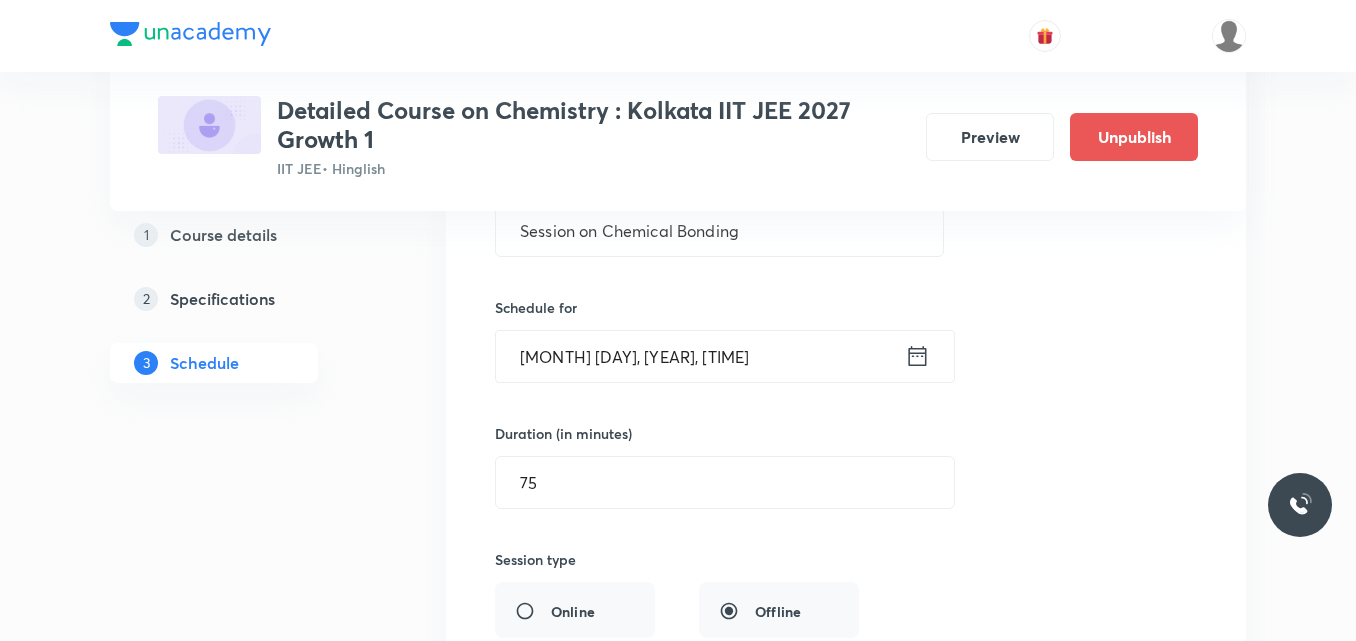 scroll, scrollTop: 10166, scrollLeft: 0, axis: vertical 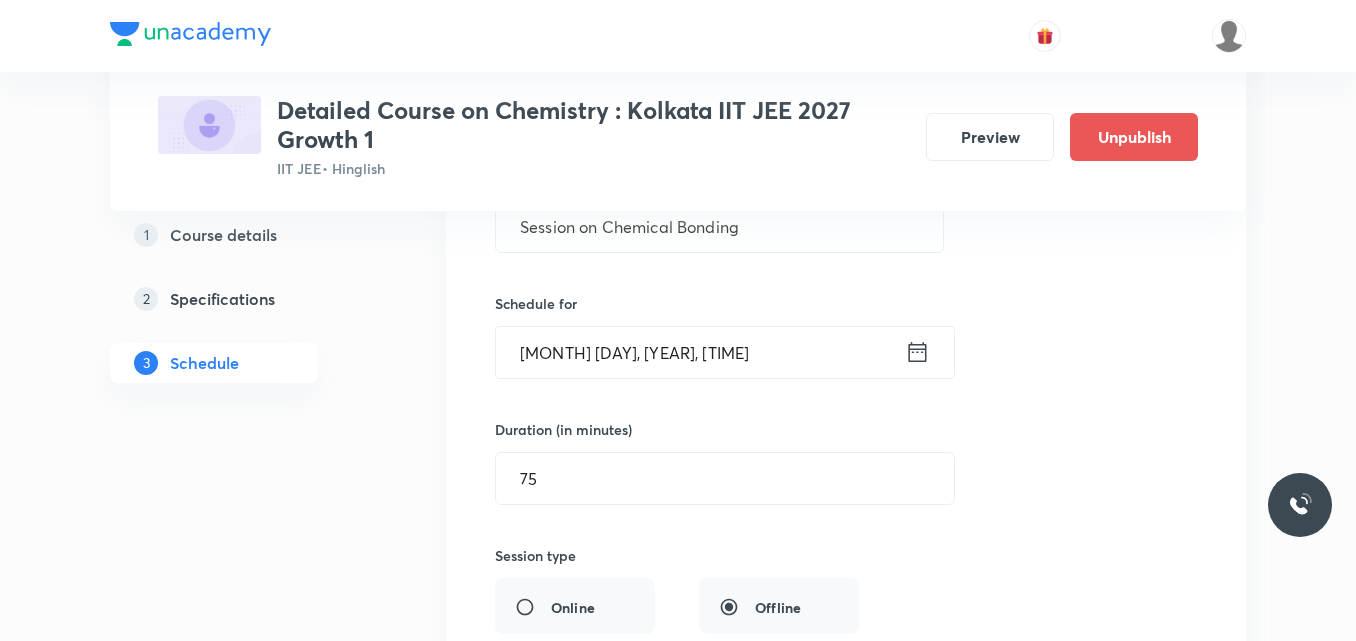 click 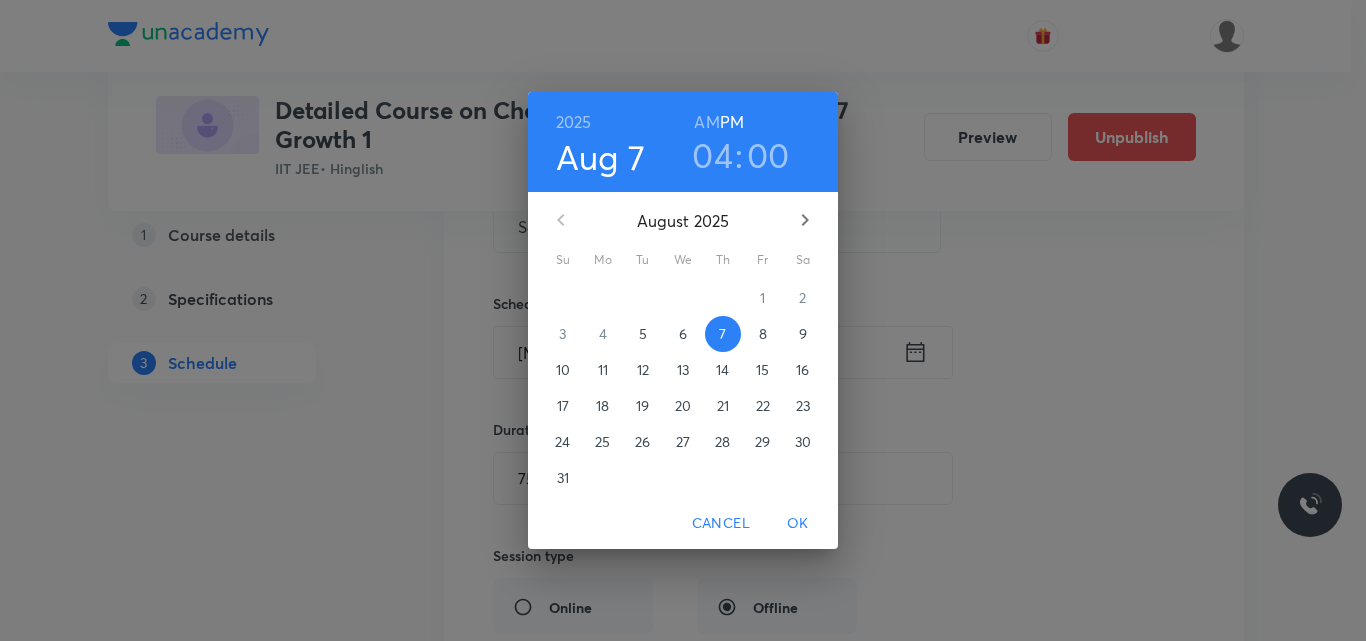 click 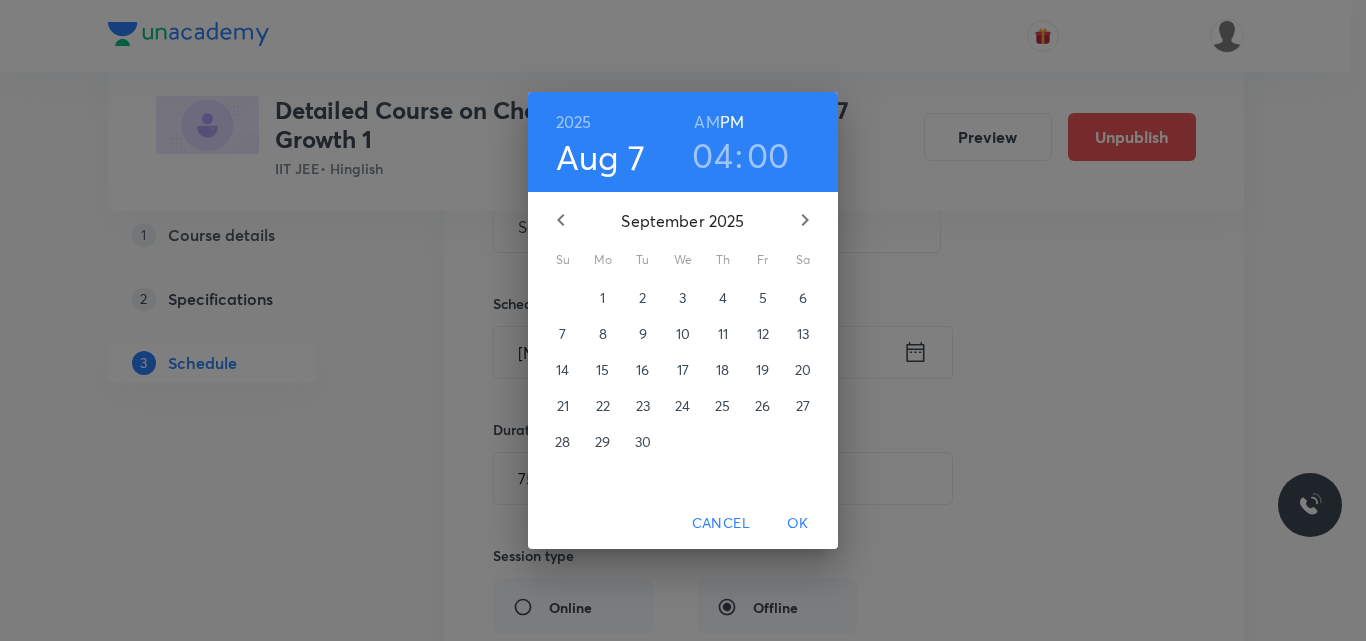 click 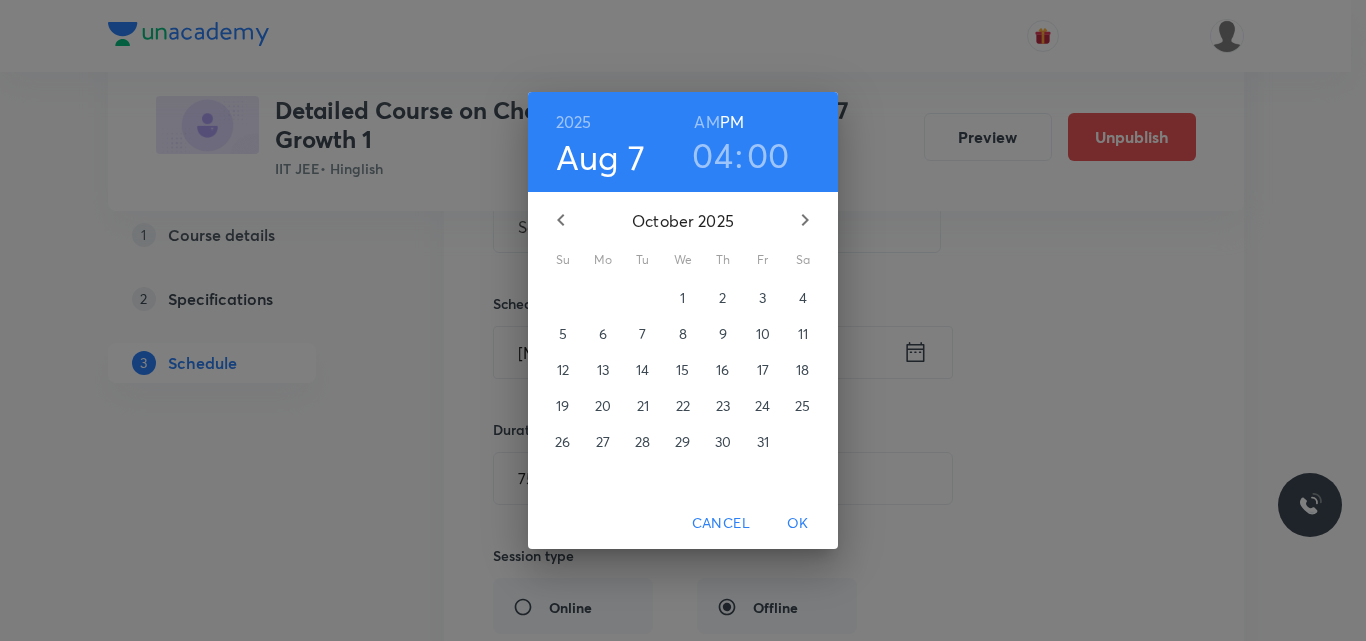 click on "7" at bounding box center [642, 334] 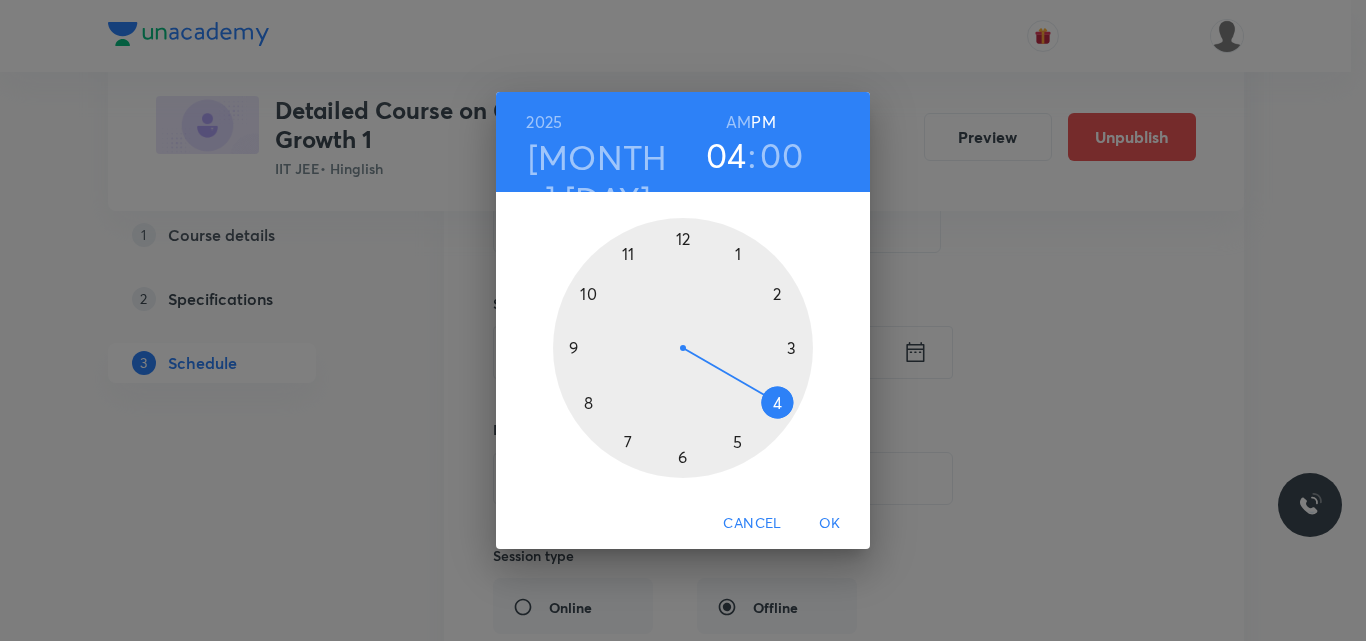 click on "OK" at bounding box center (830, 523) 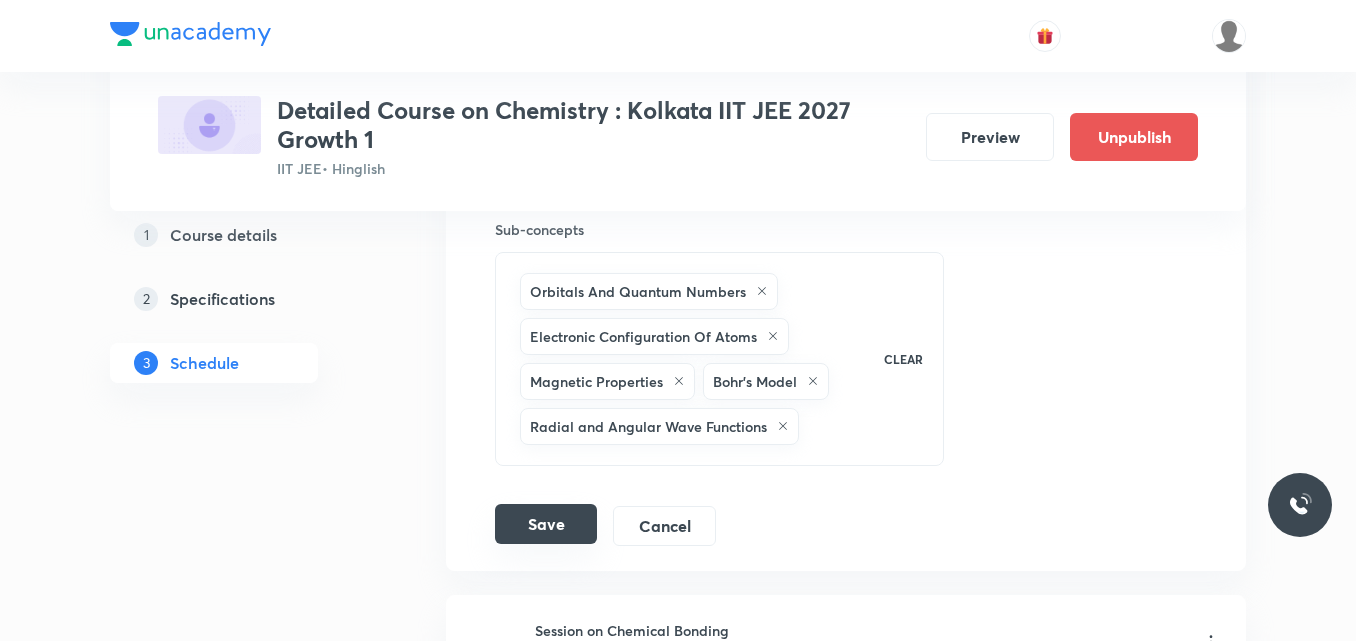 scroll, scrollTop: 10777, scrollLeft: 0, axis: vertical 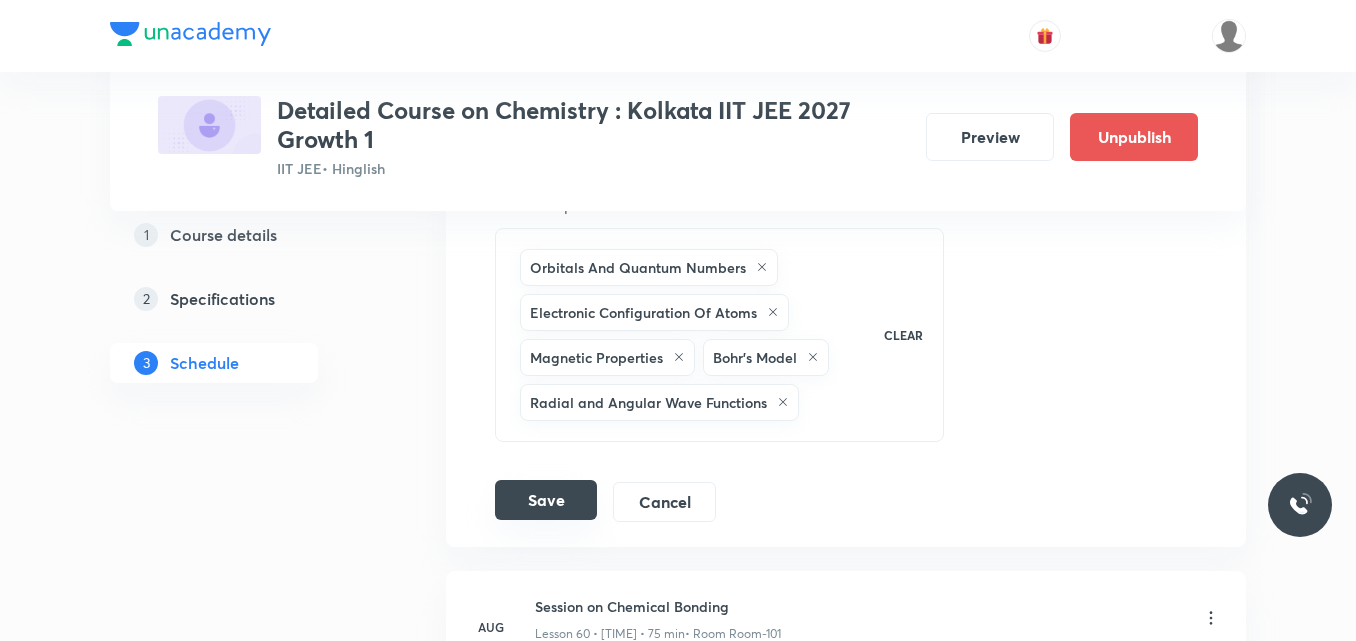 click on "Save" at bounding box center (546, 500) 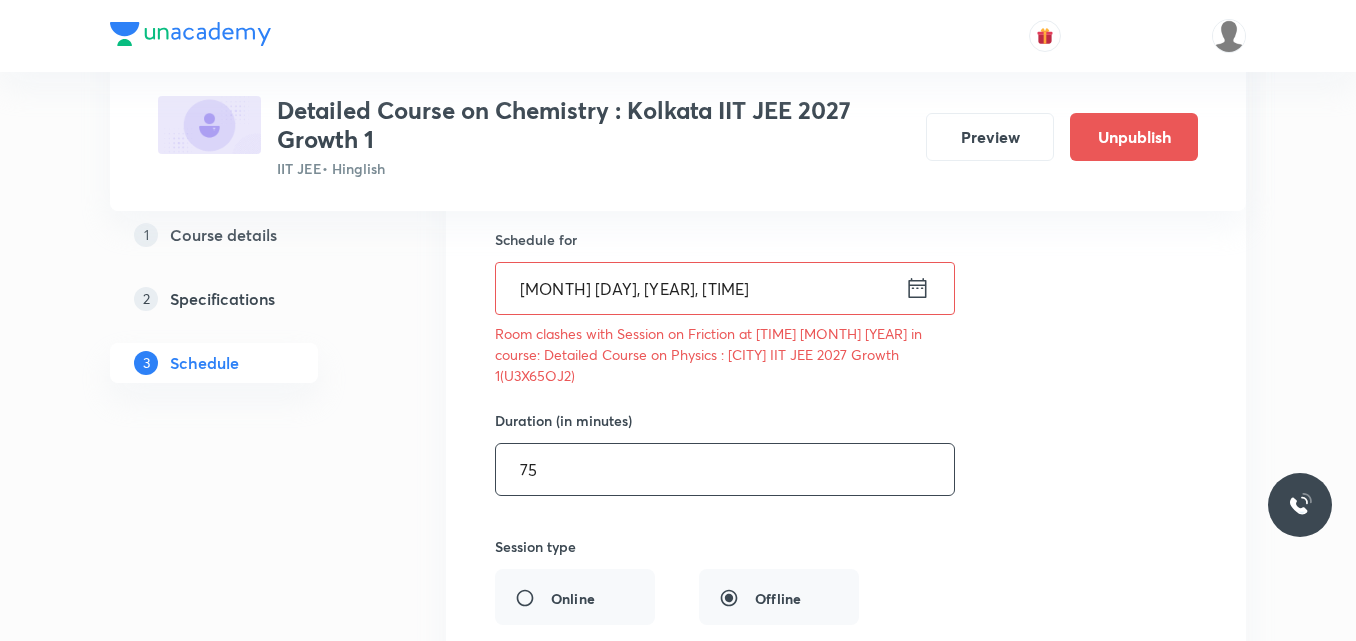 scroll, scrollTop: 10229, scrollLeft: 0, axis: vertical 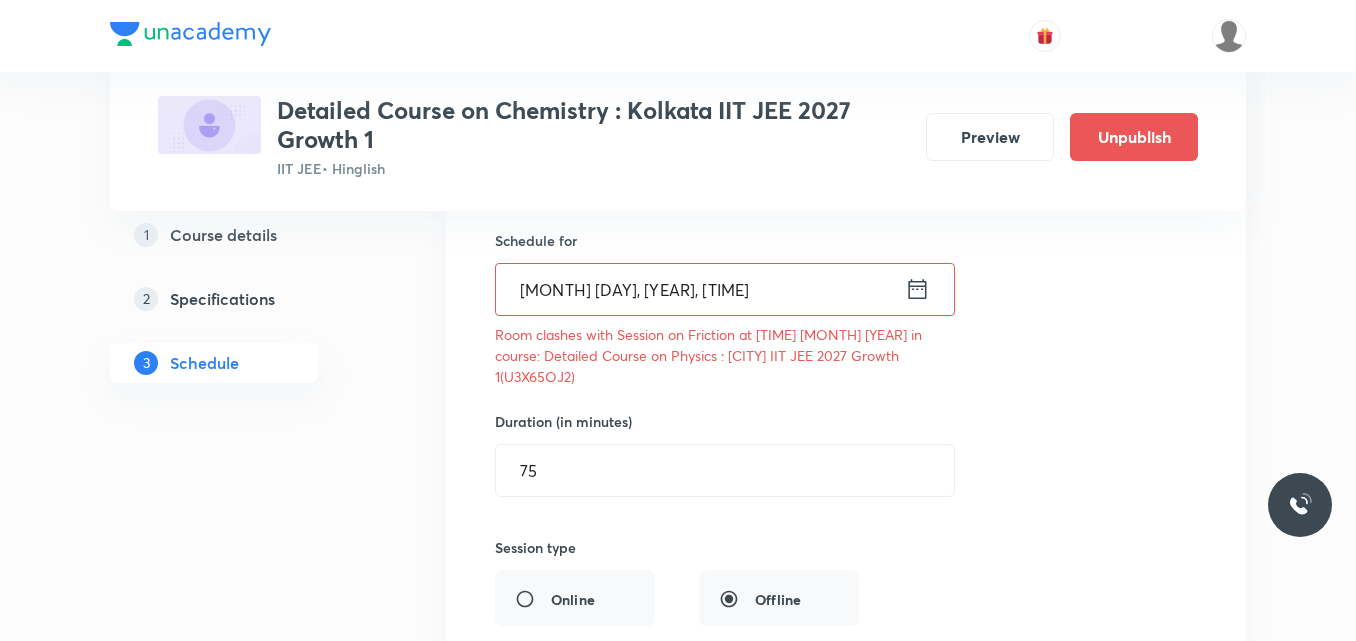 click 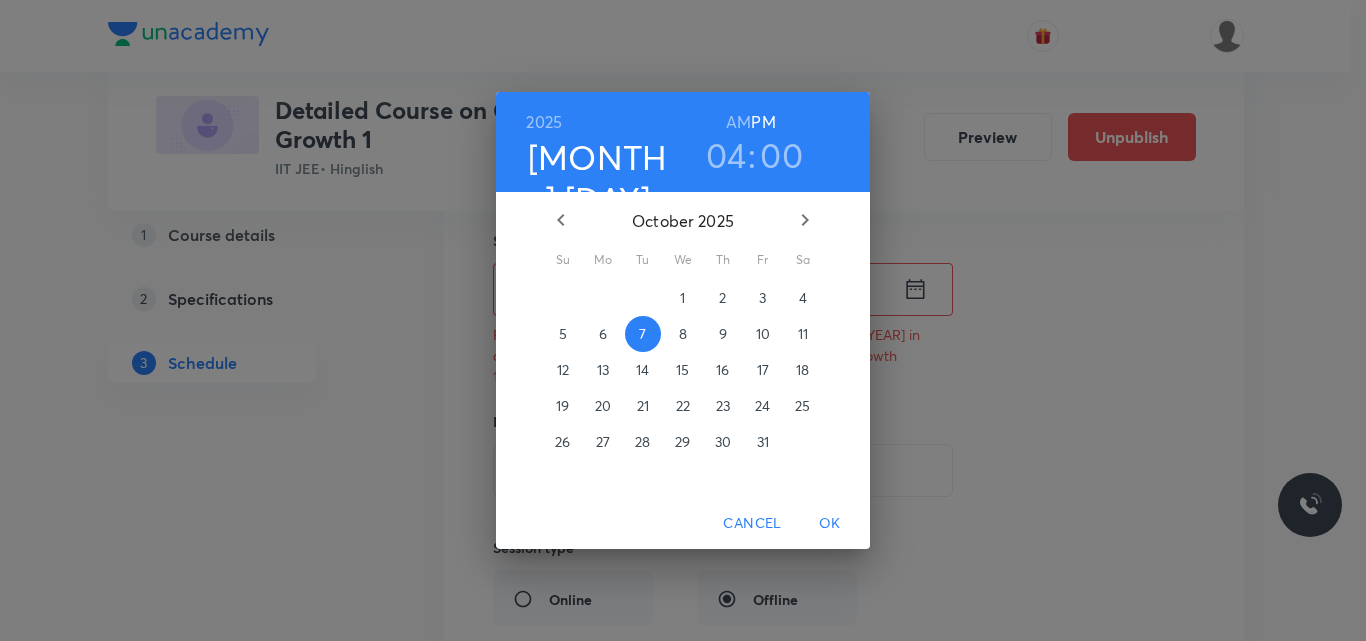 click 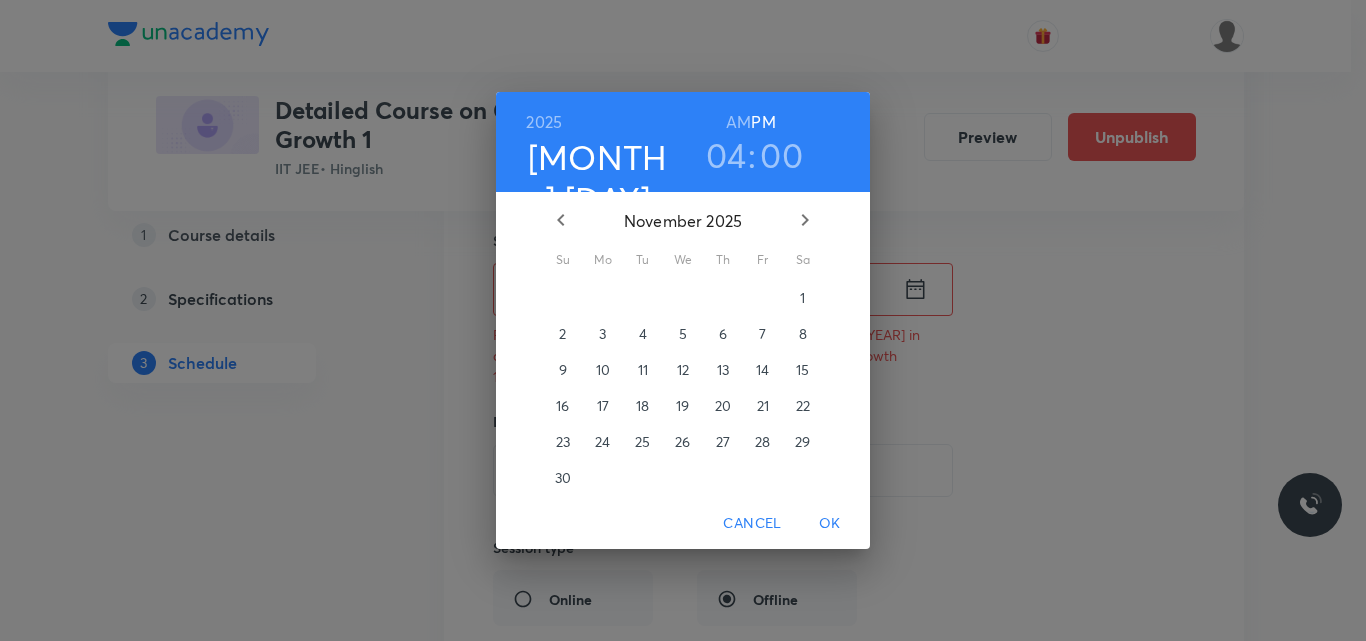 click 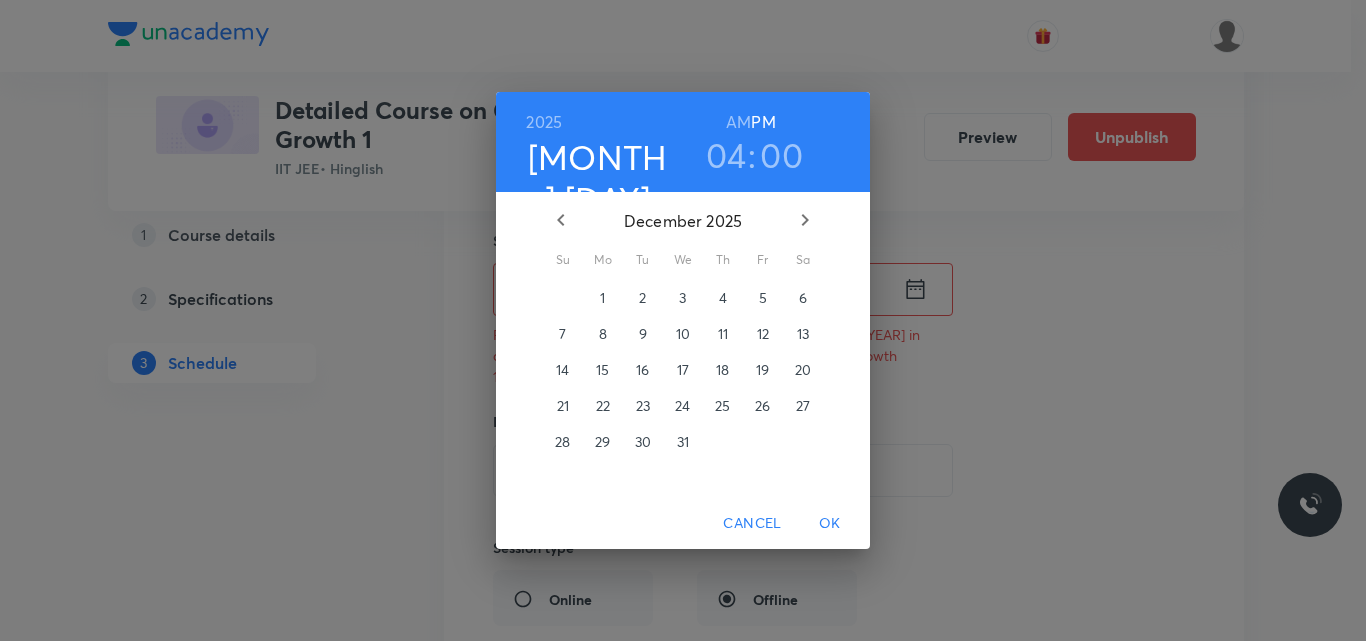 click on "22" at bounding box center [603, 406] 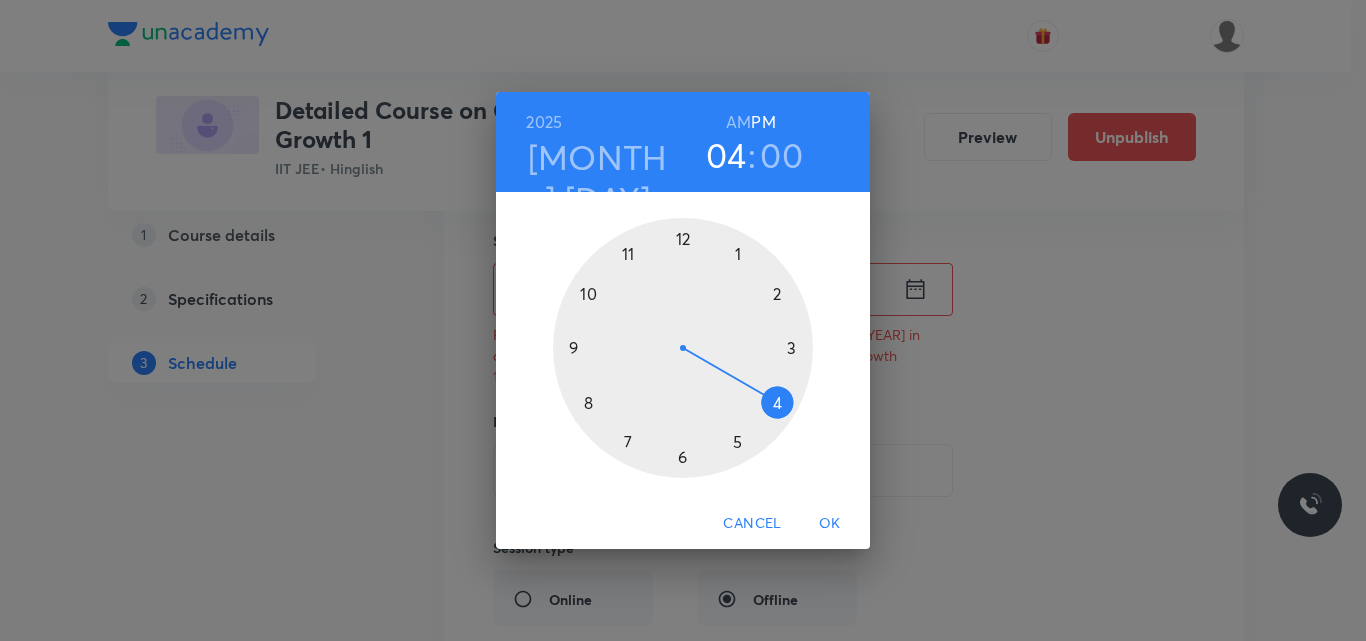click on "OK" at bounding box center (830, 523) 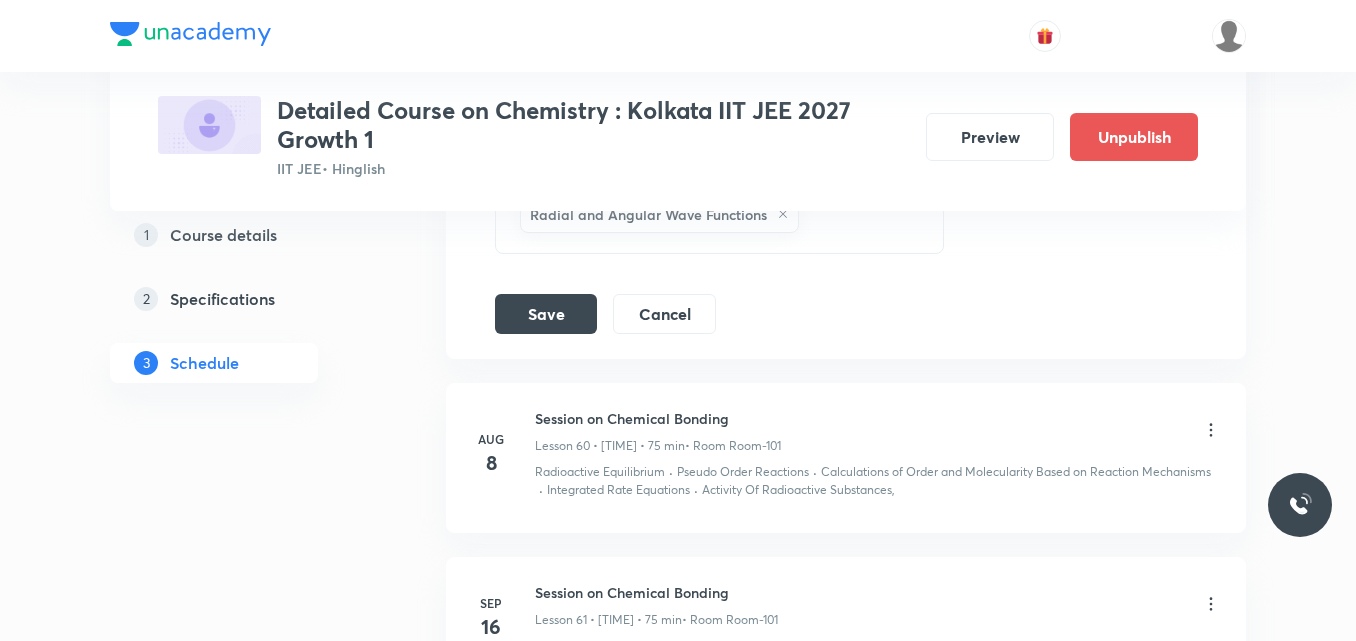 scroll, scrollTop: 11044, scrollLeft: 0, axis: vertical 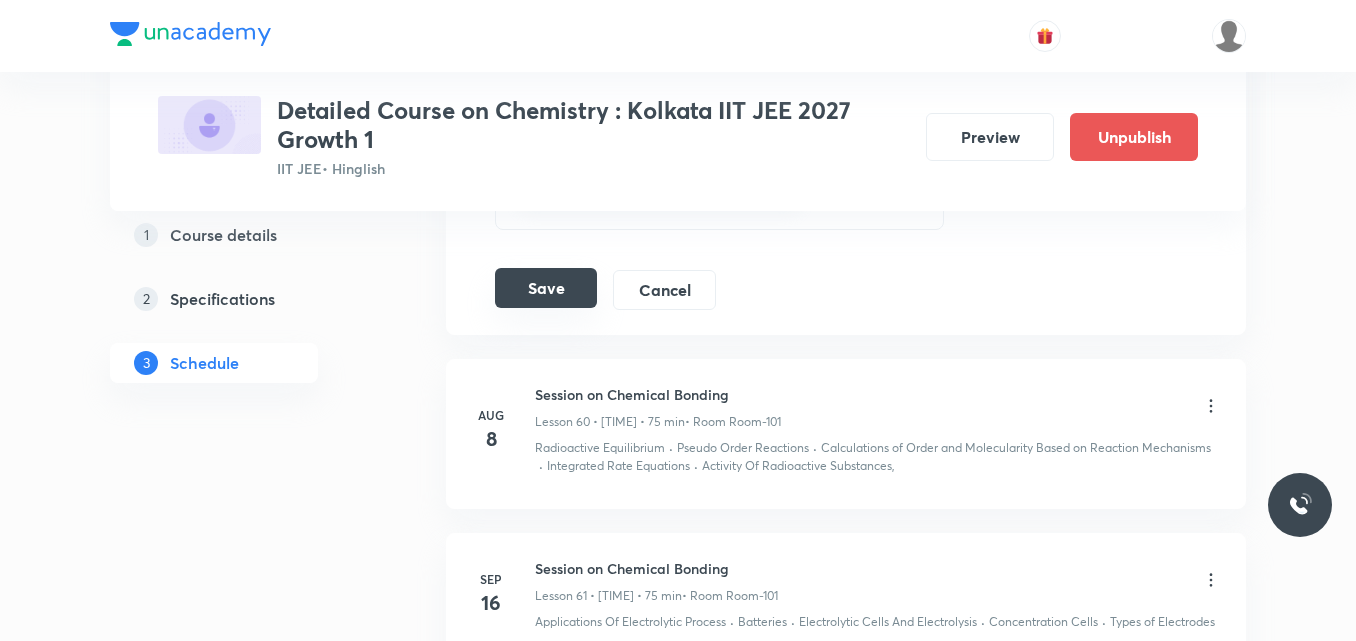 click on "Save" at bounding box center [546, 288] 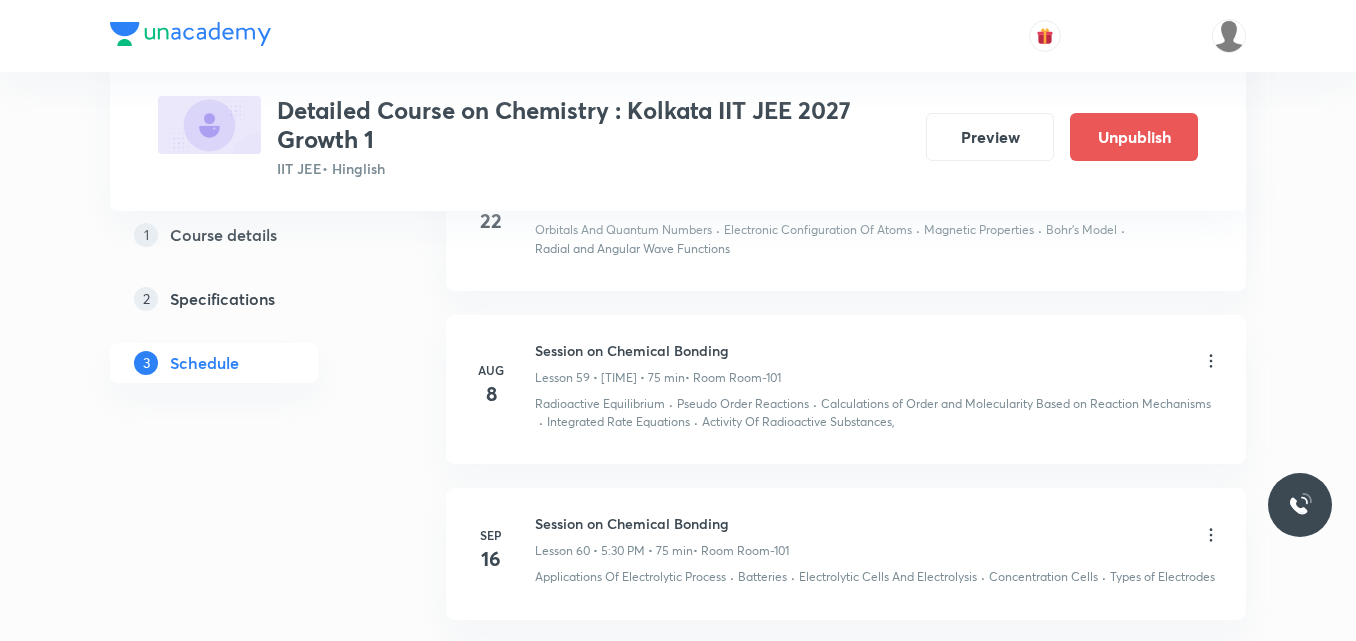scroll, scrollTop: 9977, scrollLeft: 0, axis: vertical 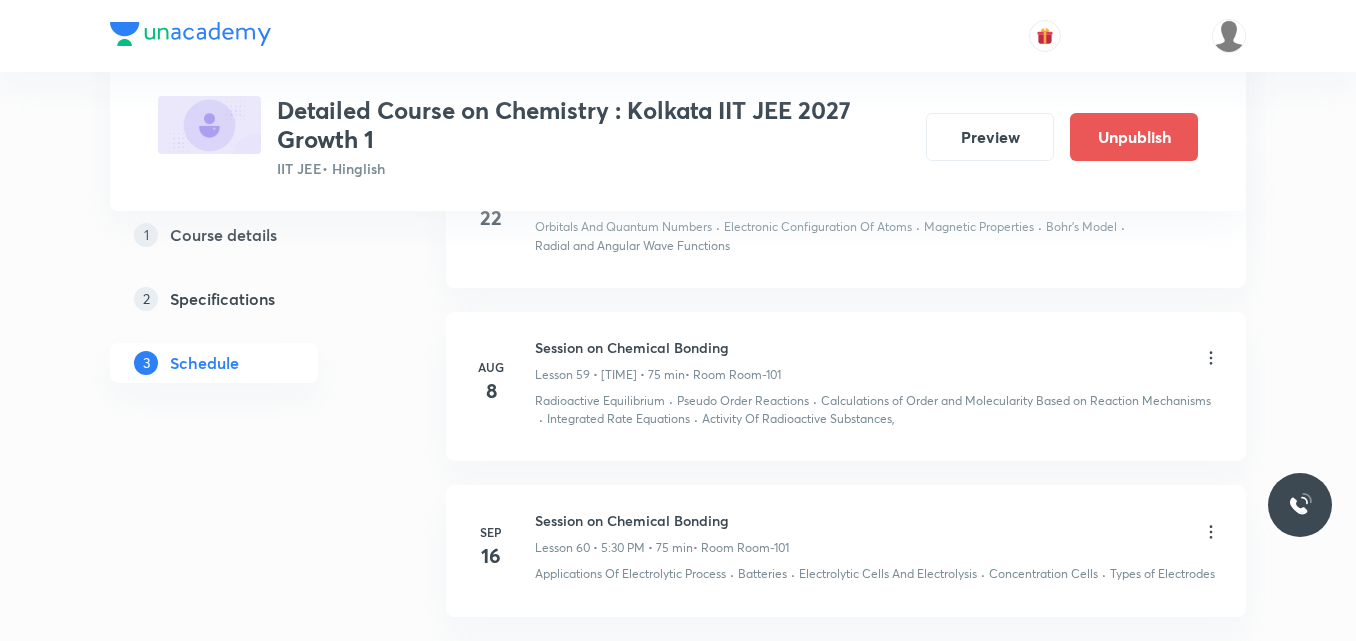 click 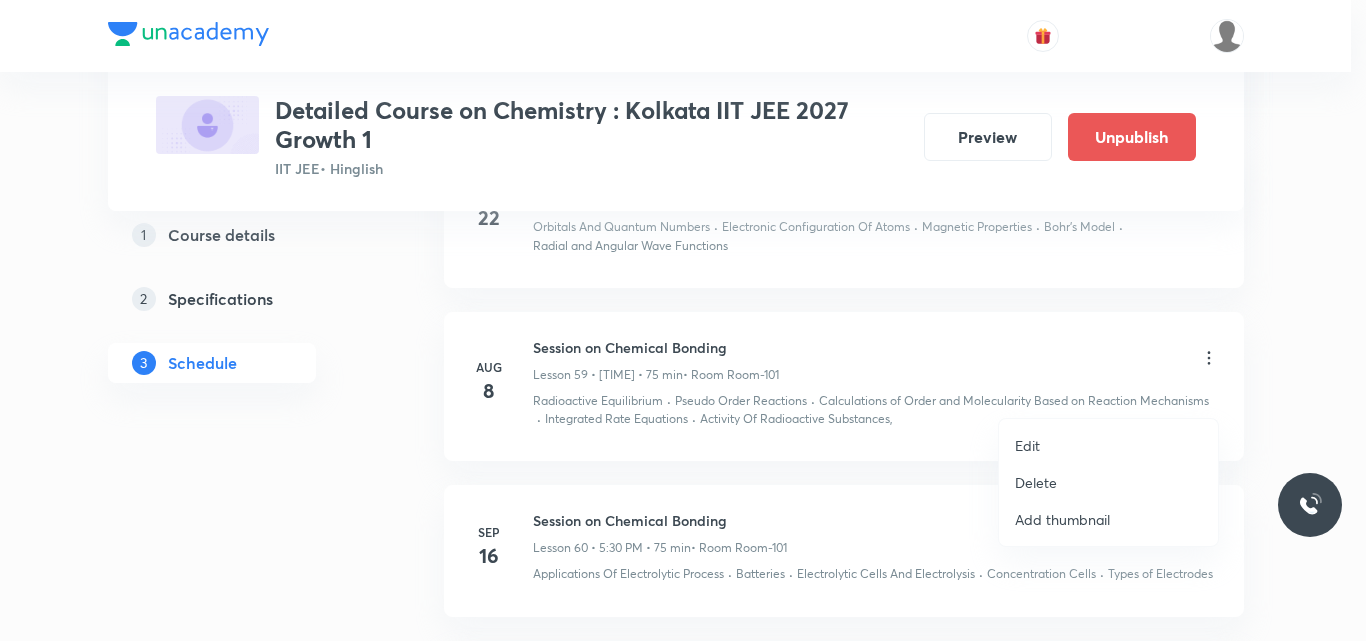 click on "Edit" at bounding box center (1027, 445) 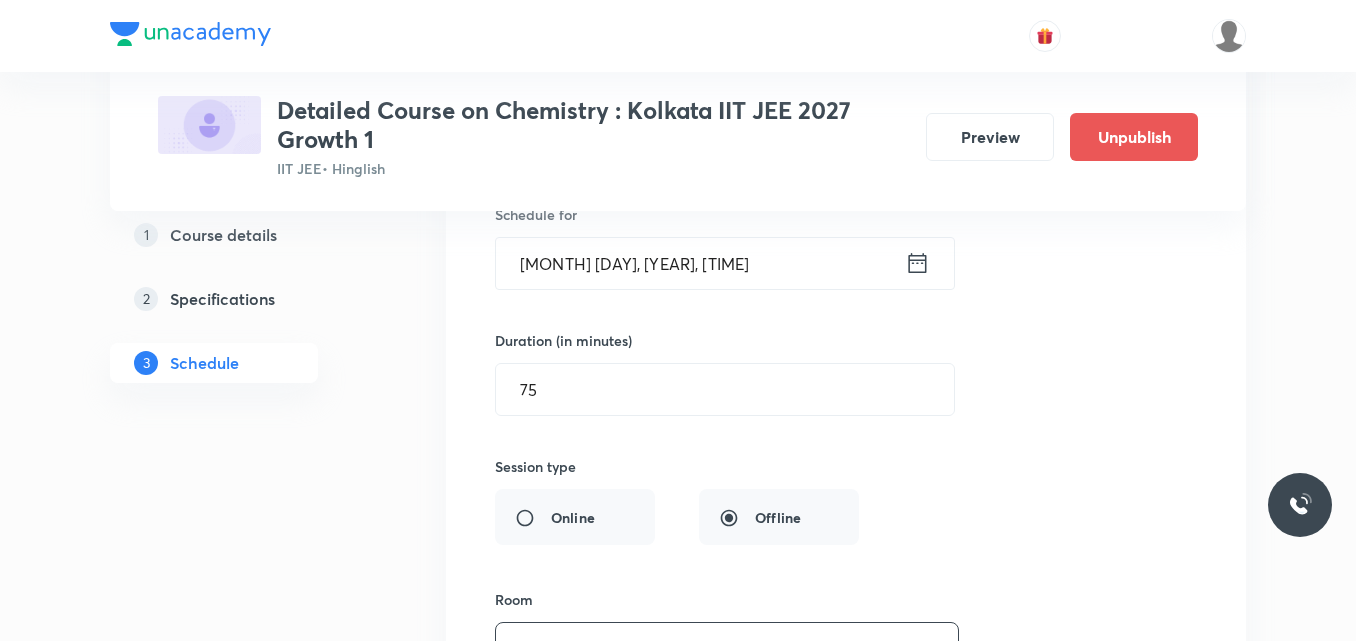 scroll, scrollTop: 10256, scrollLeft: 0, axis: vertical 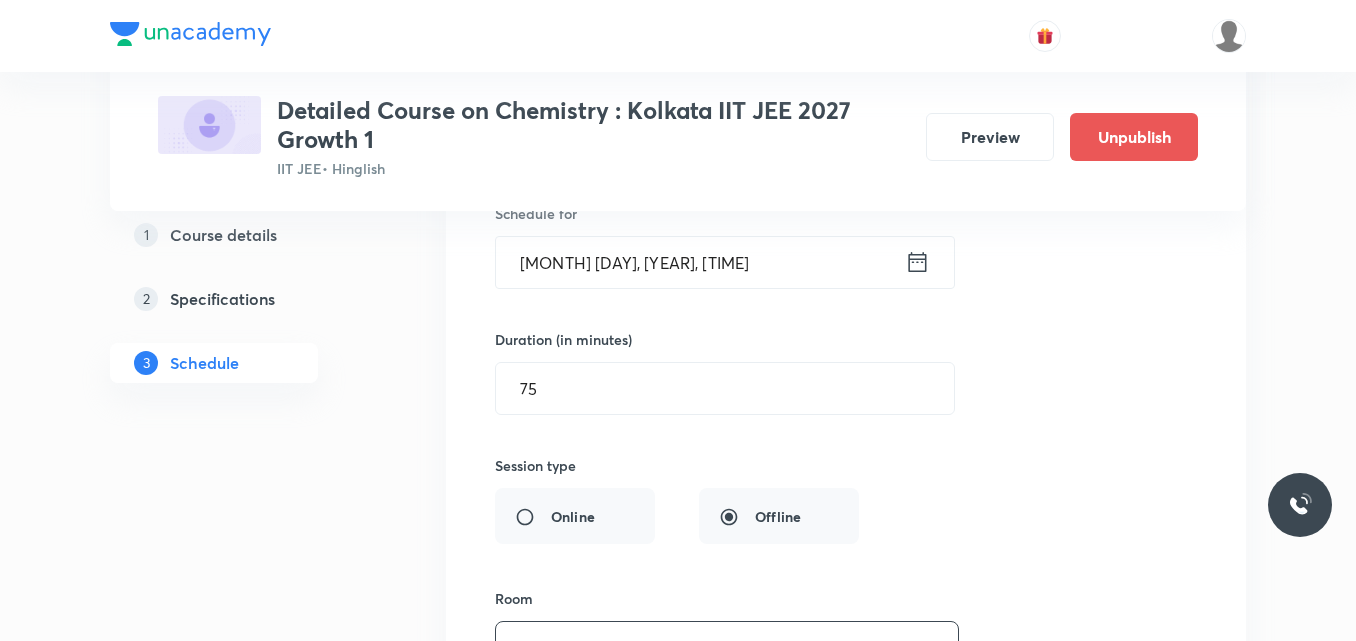 click 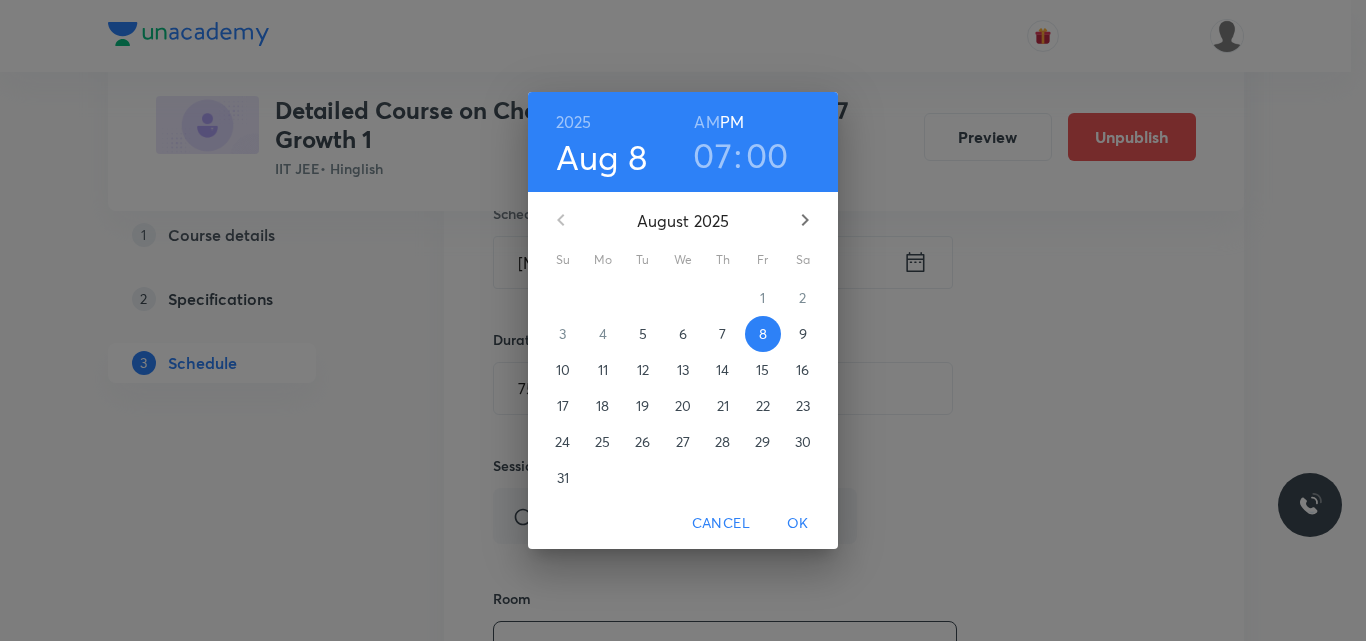 click 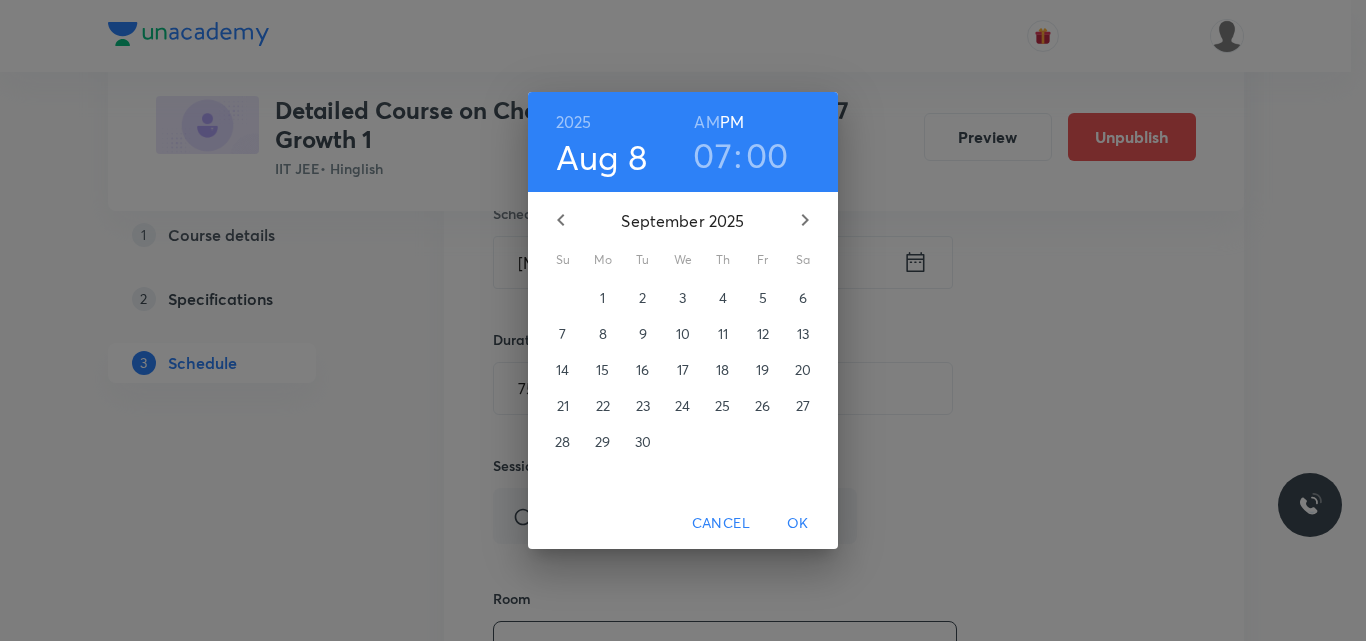 click 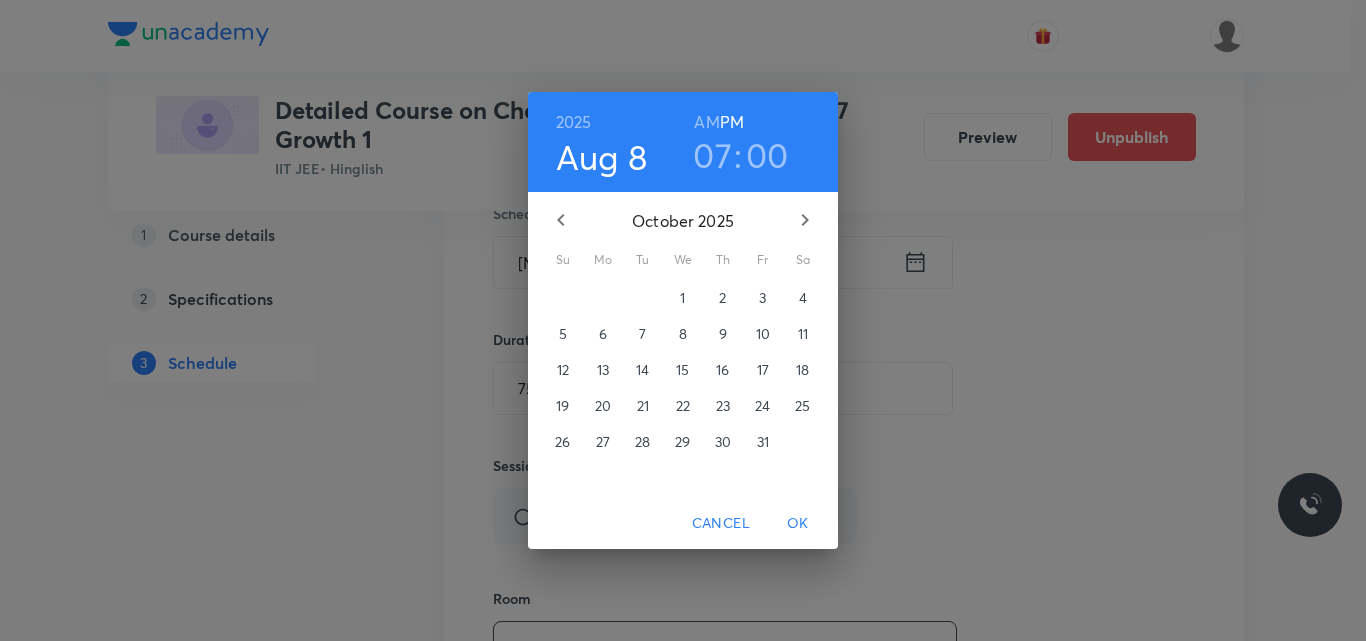click 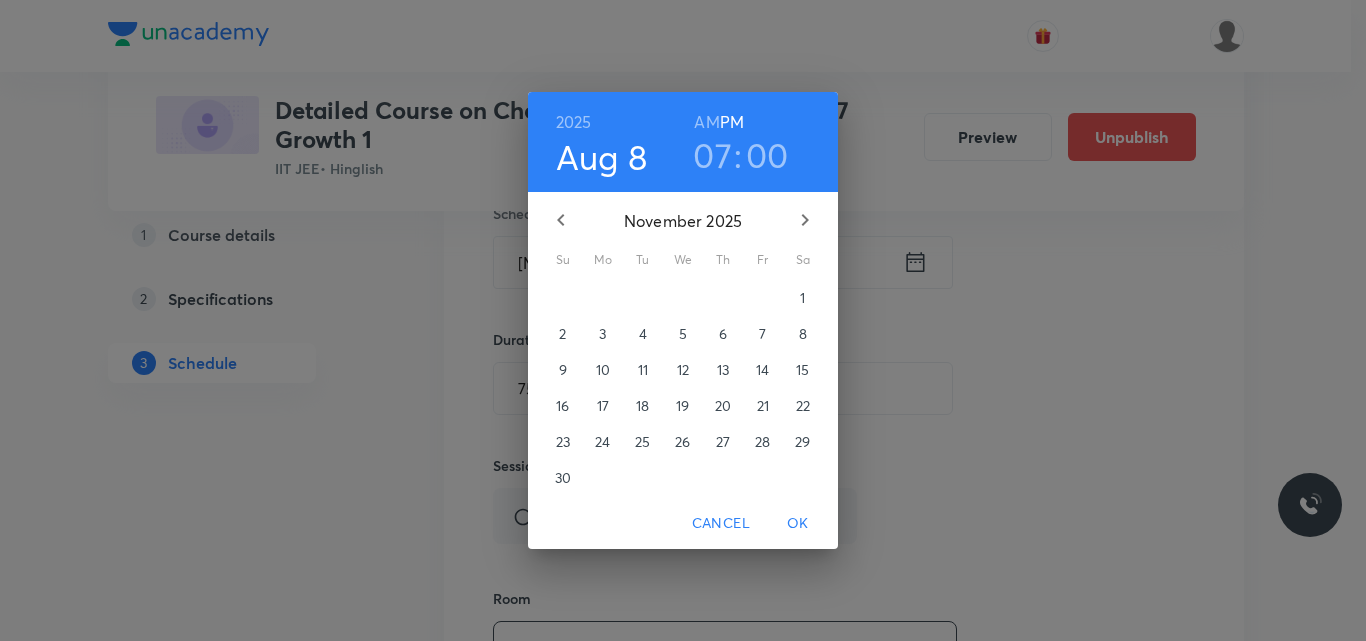 click 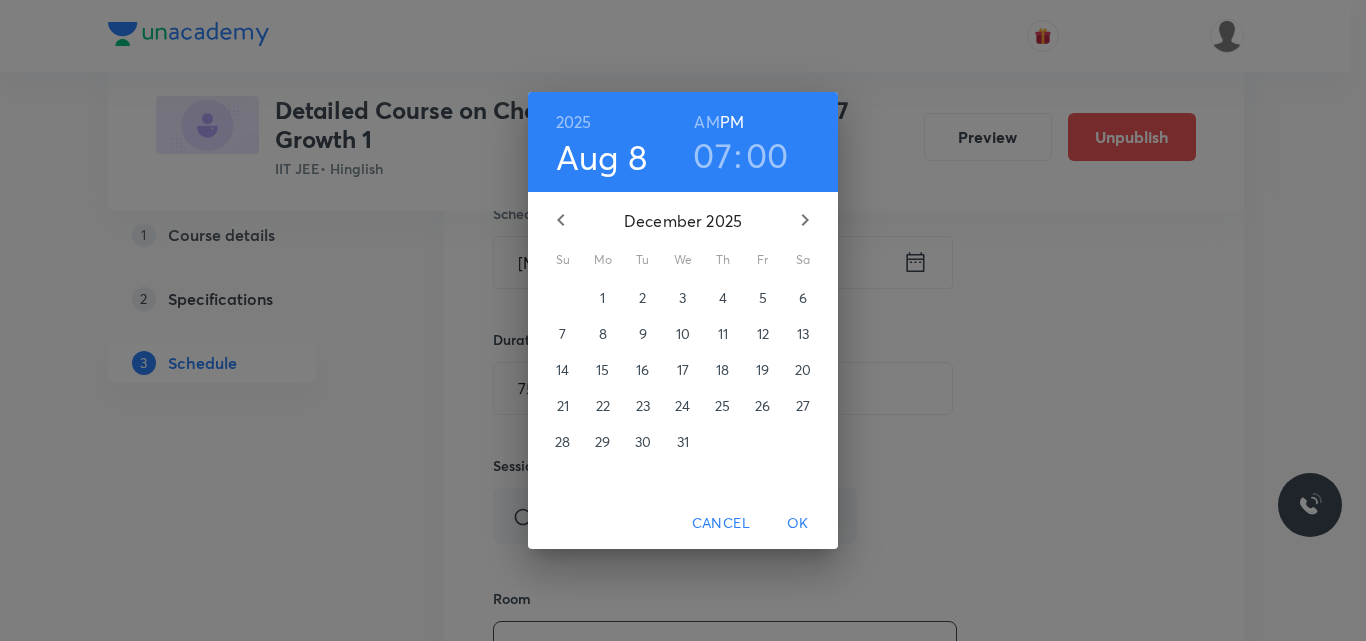 click on "23" at bounding box center (643, 406) 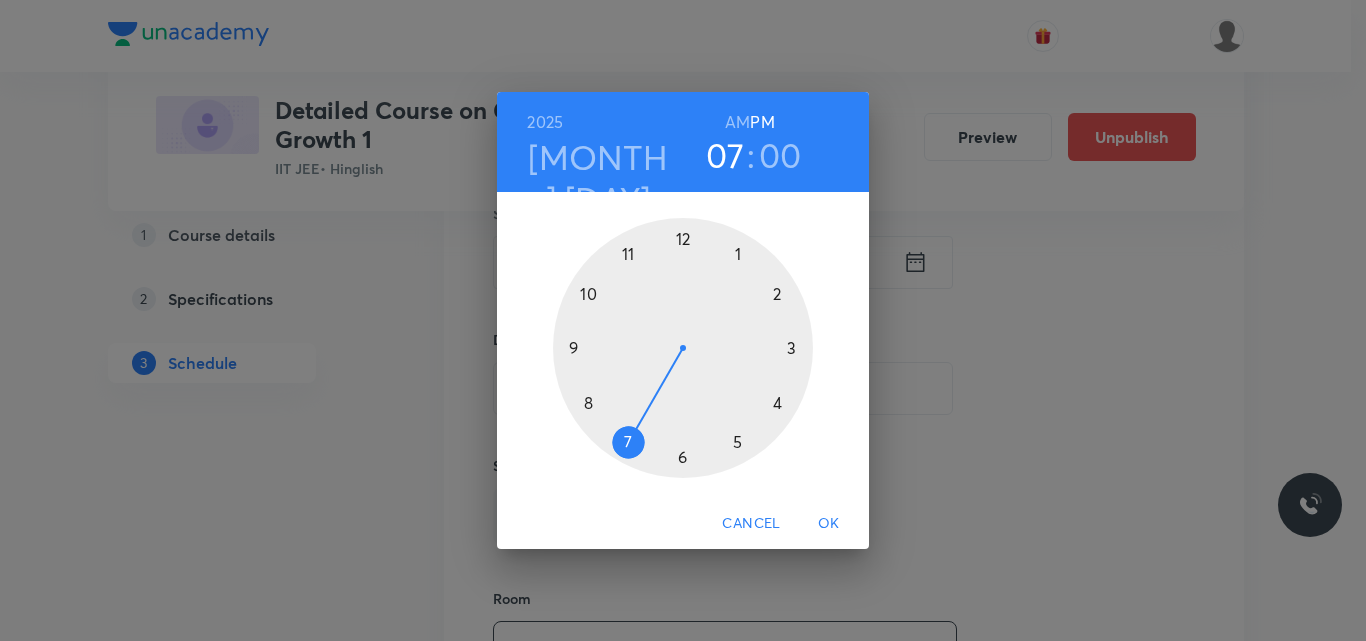 click on "OK" at bounding box center [829, 523] 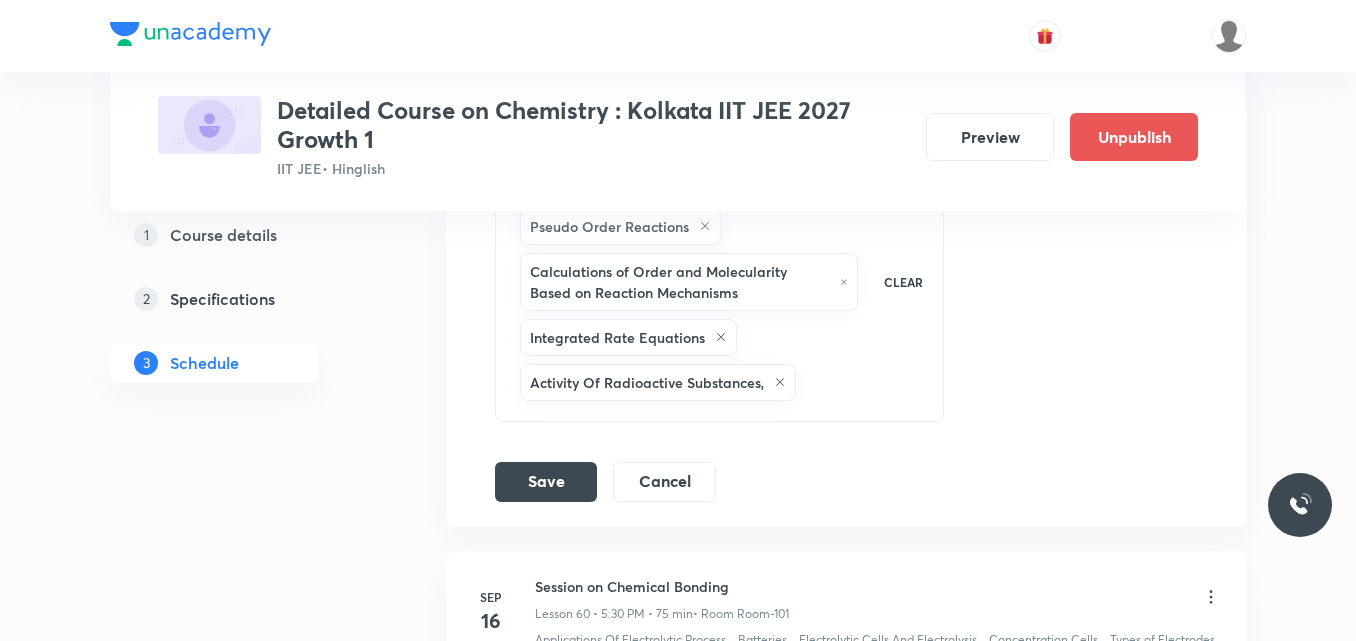 scroll, scrollTop: 10875, scrollLeft: 0, axis: vertical 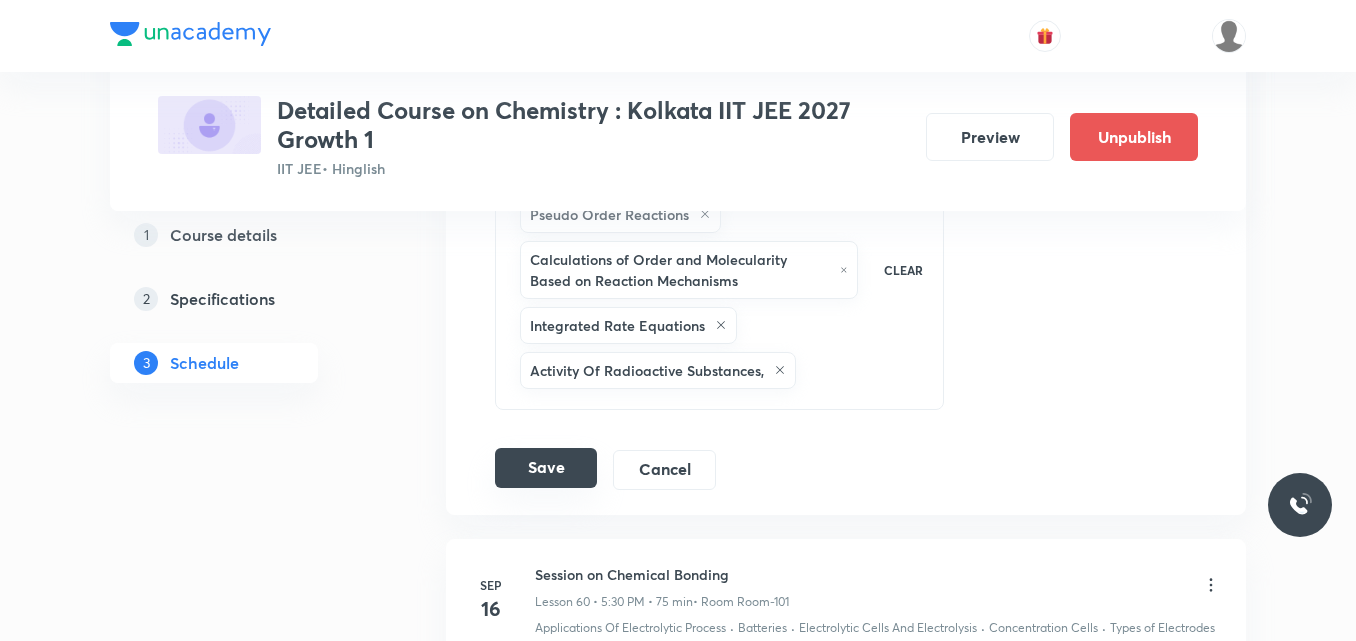 click on "Save" at bounding box center [546, 468] 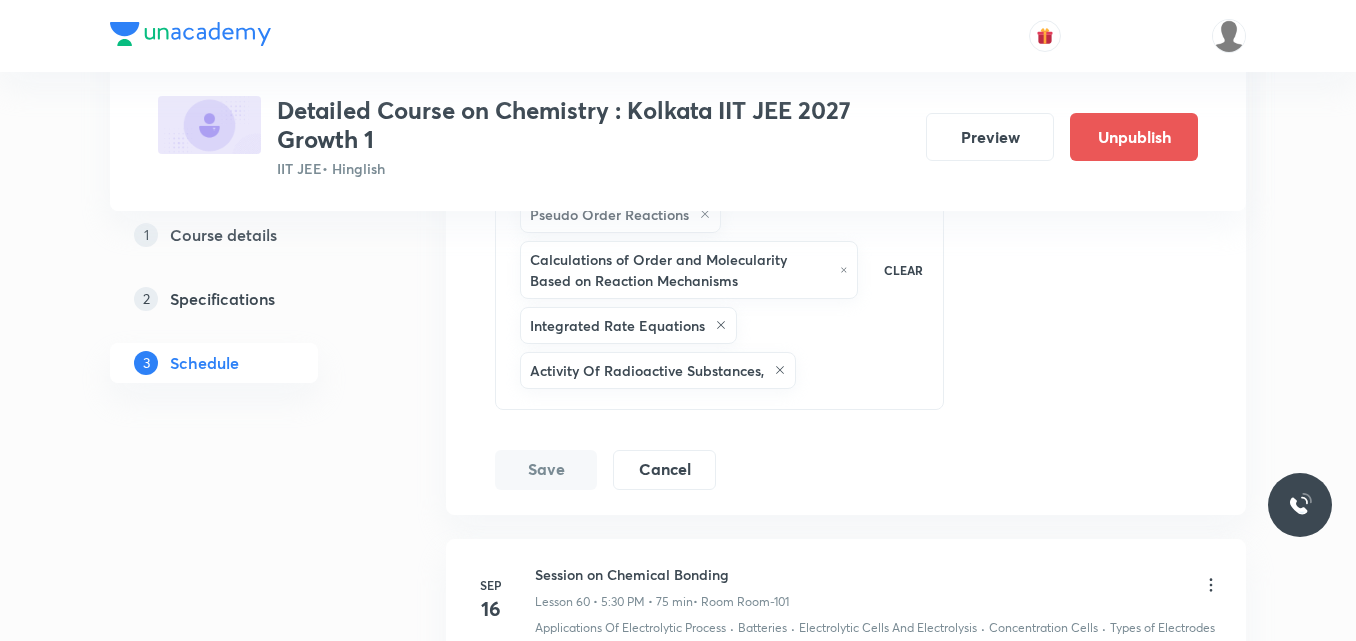 scroll, scrollTop: 10369, scrollLeft: 0, axis: vertical 